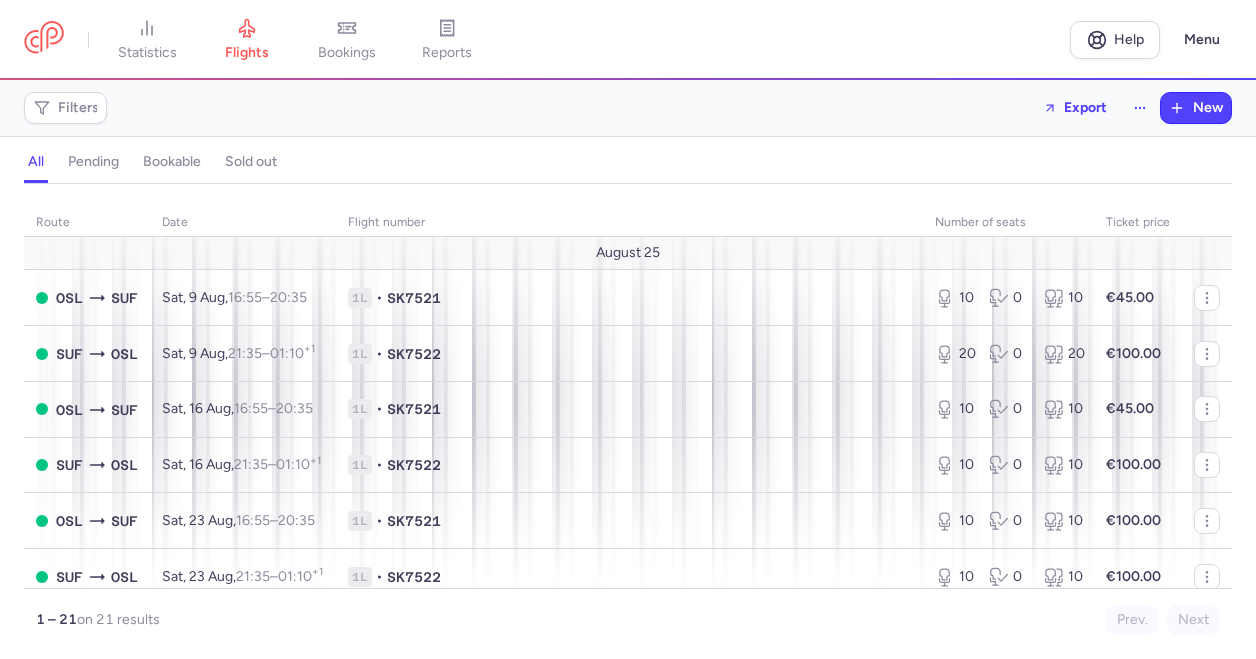 scroll, scrollTop: 0, scrollLeft: 0, axis: both 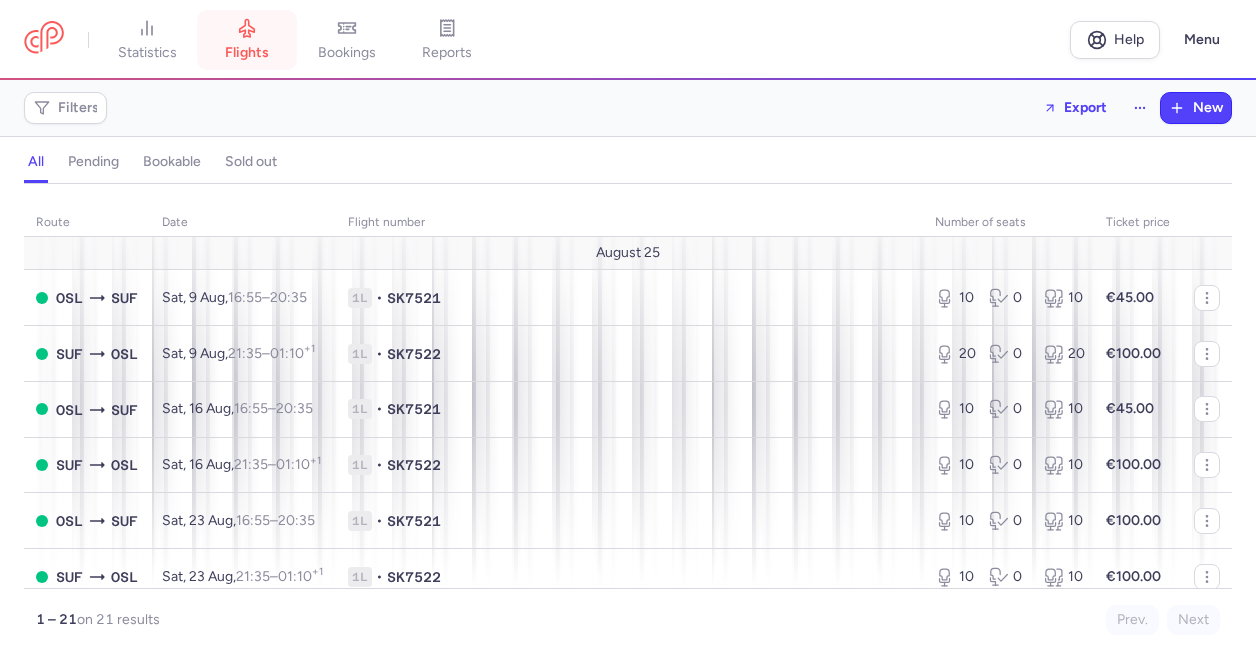 click on "flights" at bounding box center [247, 53] 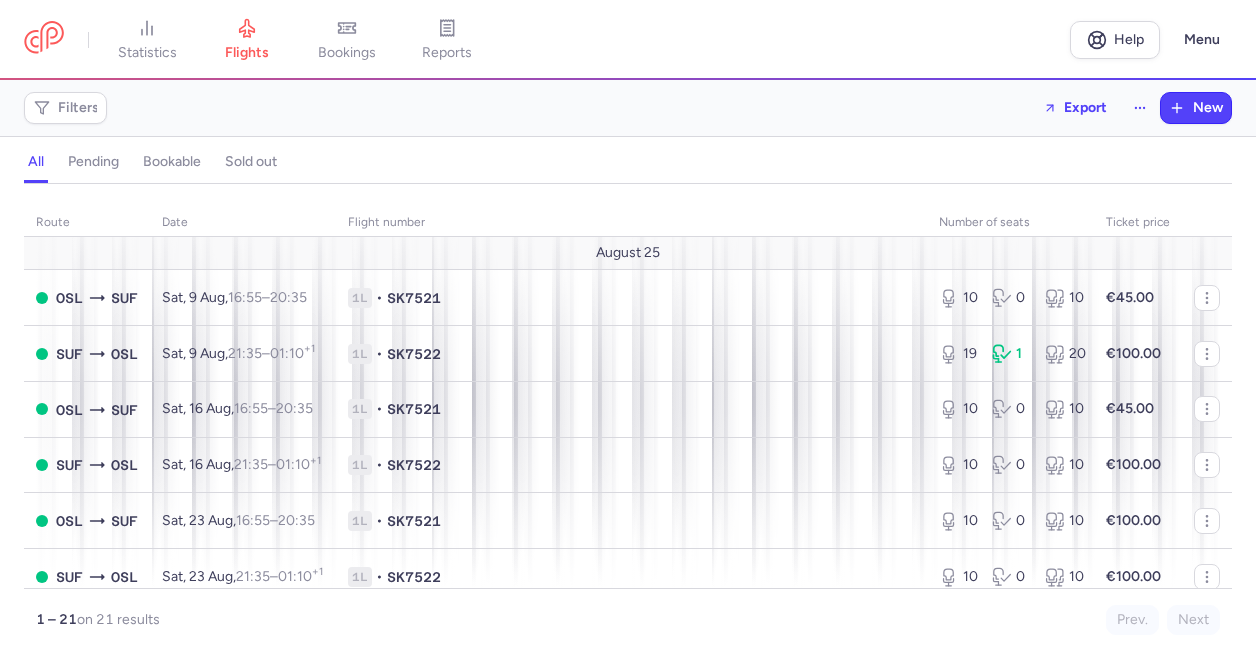 scroll, scrollTop: 0, scrollLeft: 0, axis: both 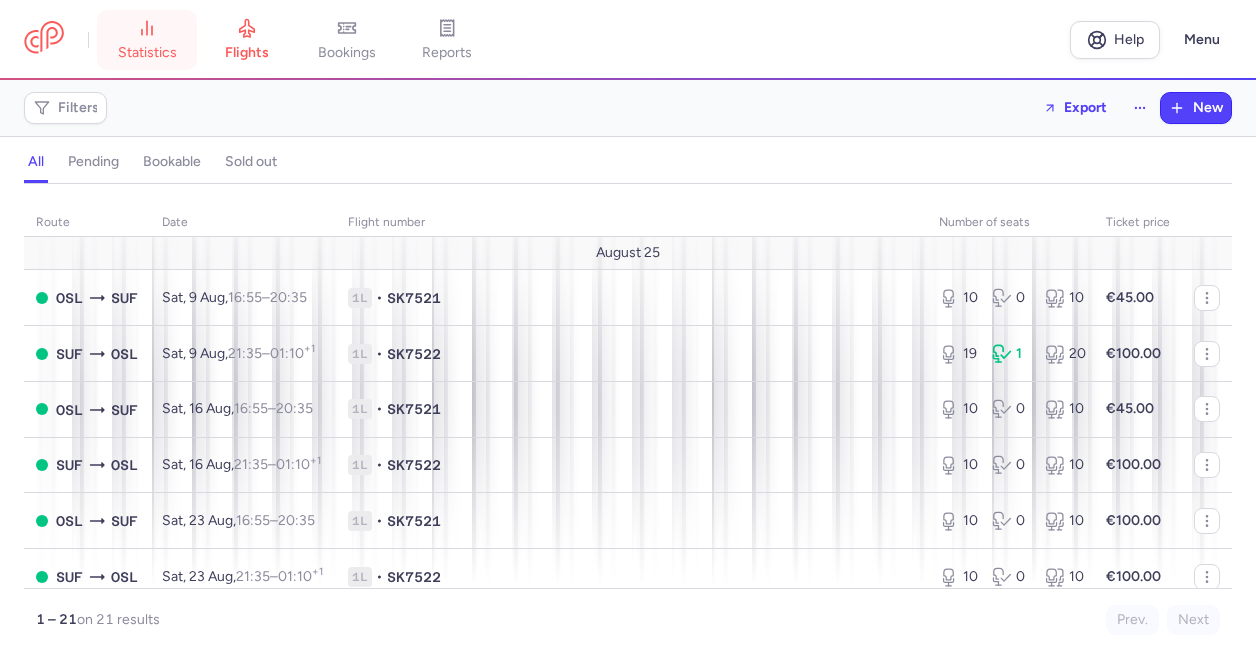 click on "statistics" at bounding box center (147, 53) 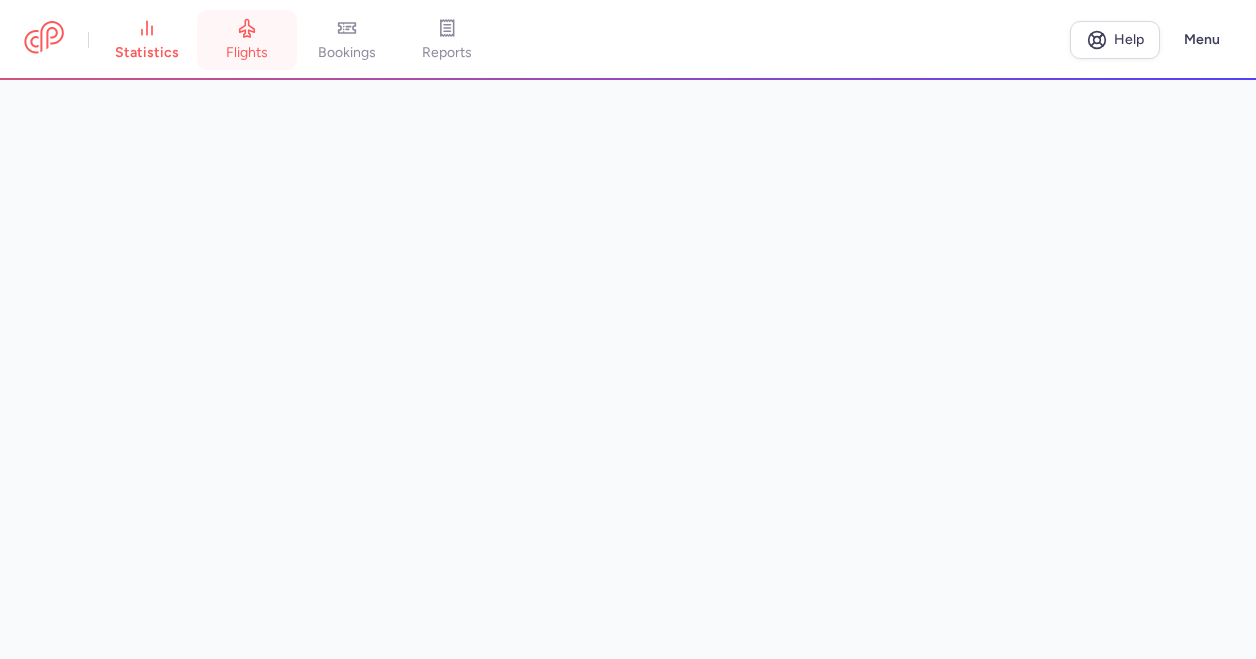 click on "flights" at bounding box center [247, 53] 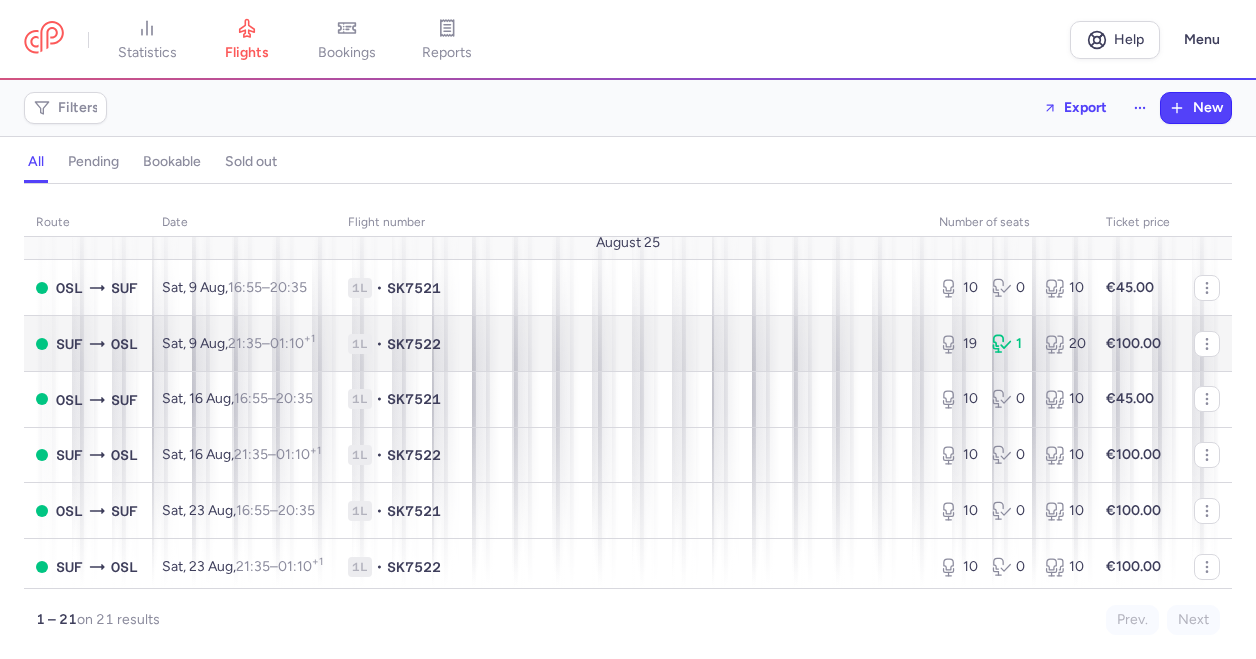 scroll, scrollTop: 0, scrollLeft: 0, axis: both 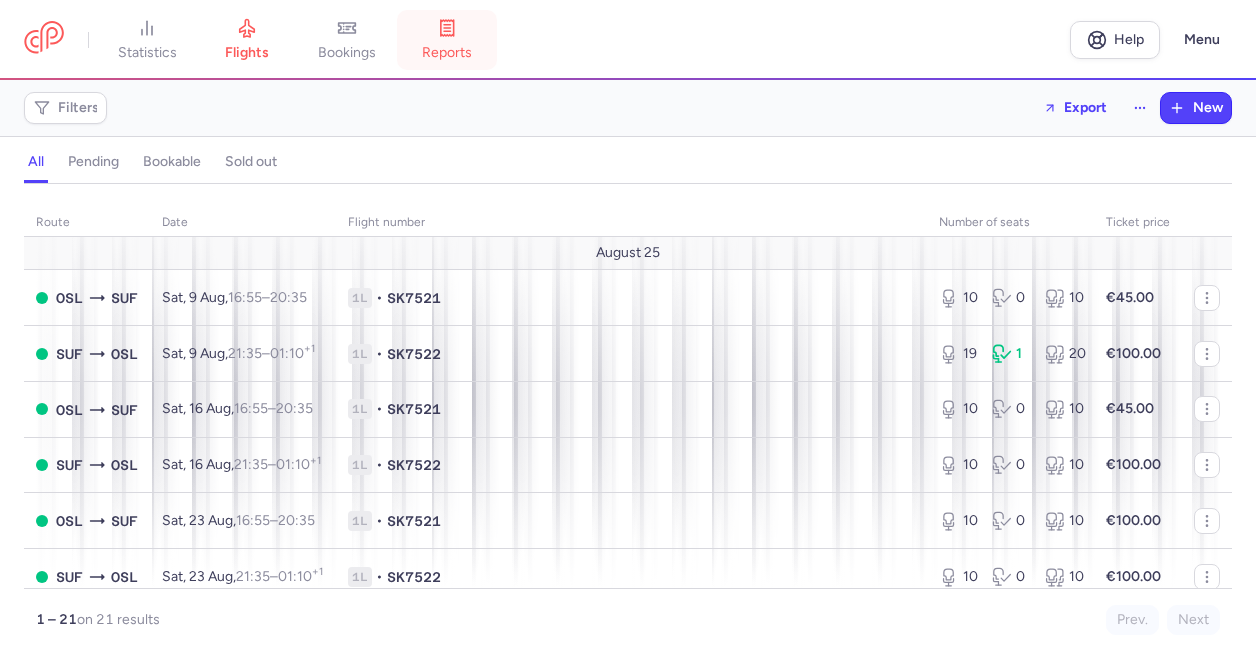 click on "reports" at bounding box center (447, 53) 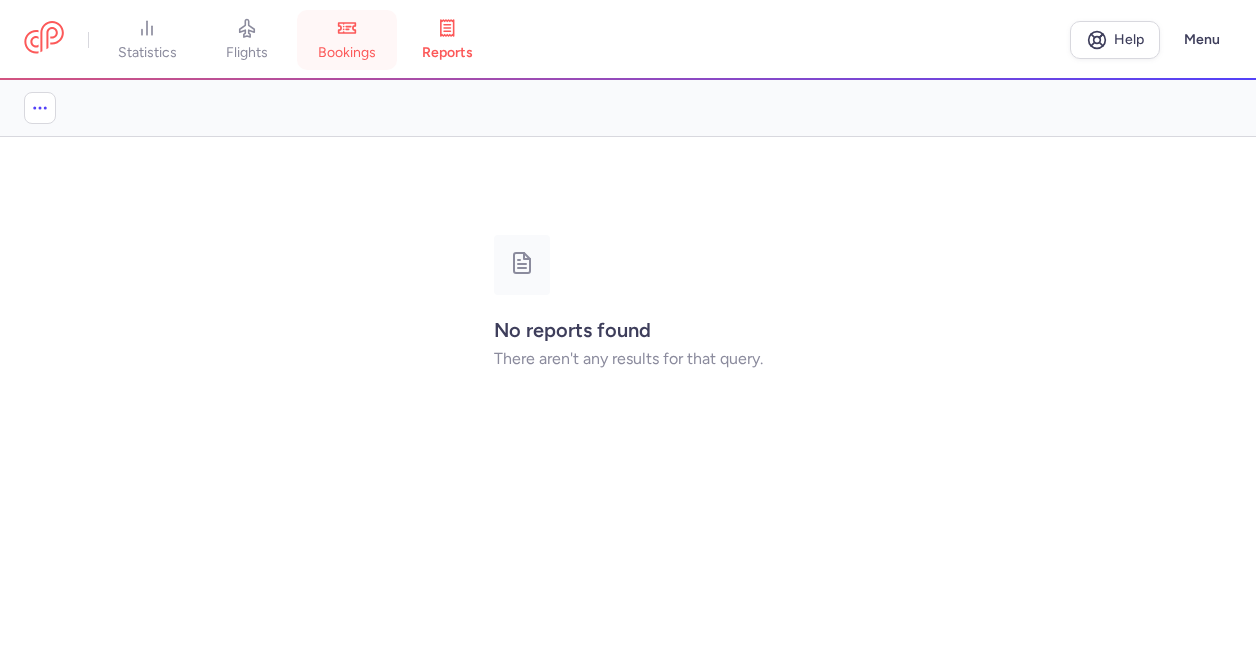 click on "bookings" at bounding box center [347, 53] 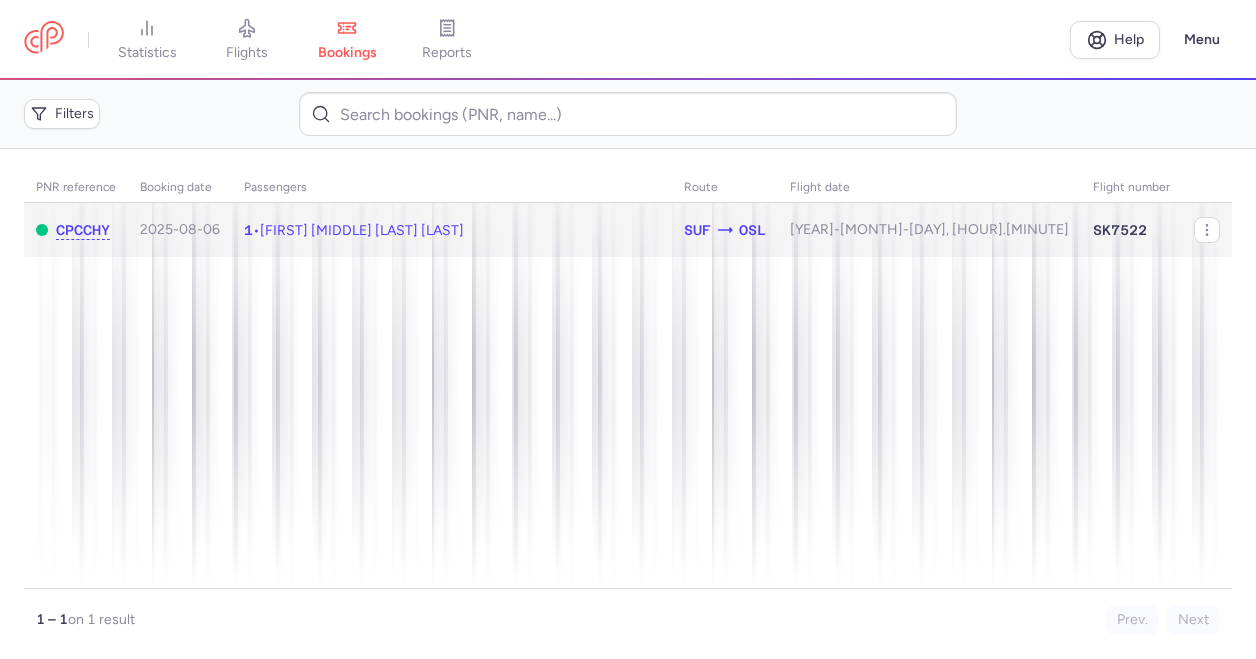 click on "[FIRST] [MIDDLE] [LAST] [LAST]" at bounding box center (362, 230) 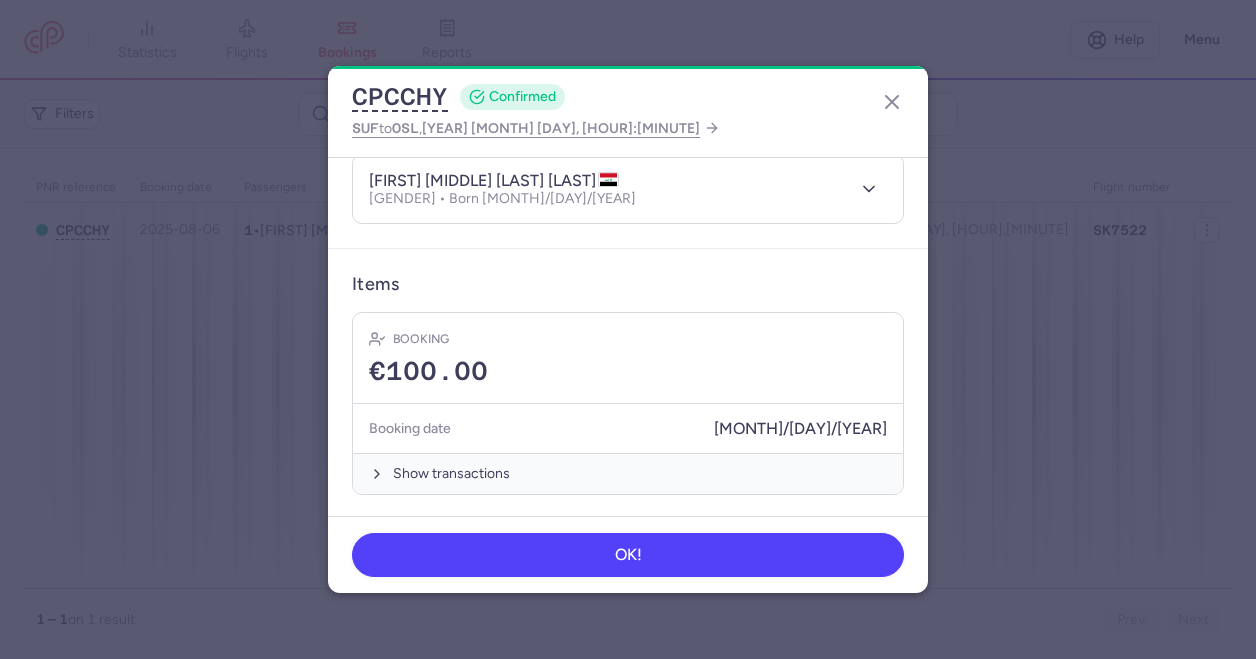 scroll, scrollTop: 223, scrollLeft: 0, axis: vertical 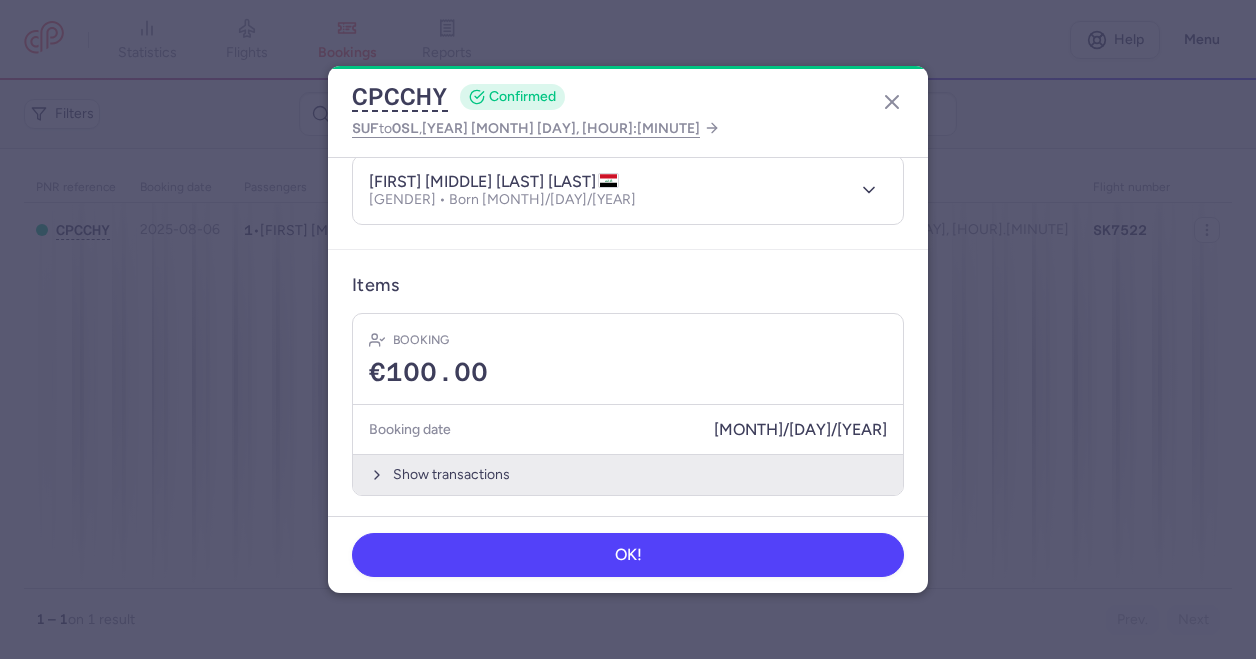 click on "Show transactions" at bounding box center (628, 474) 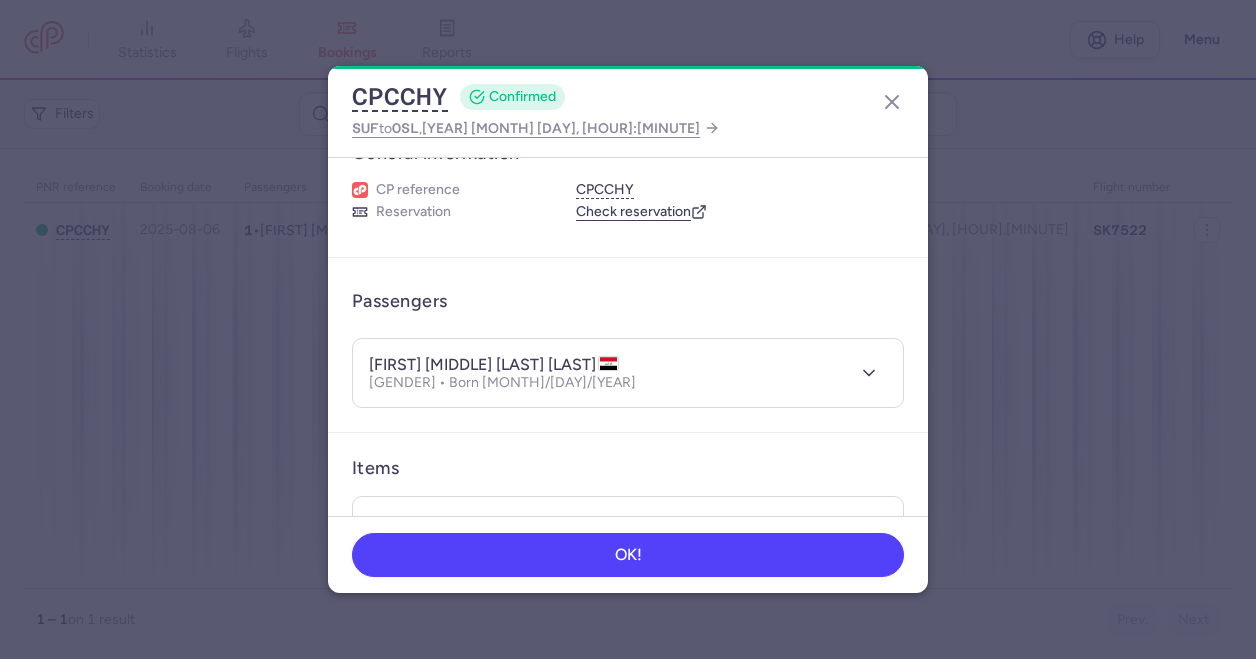 scroll, scrollTop: 0, scrollLeft: 0, axis: both 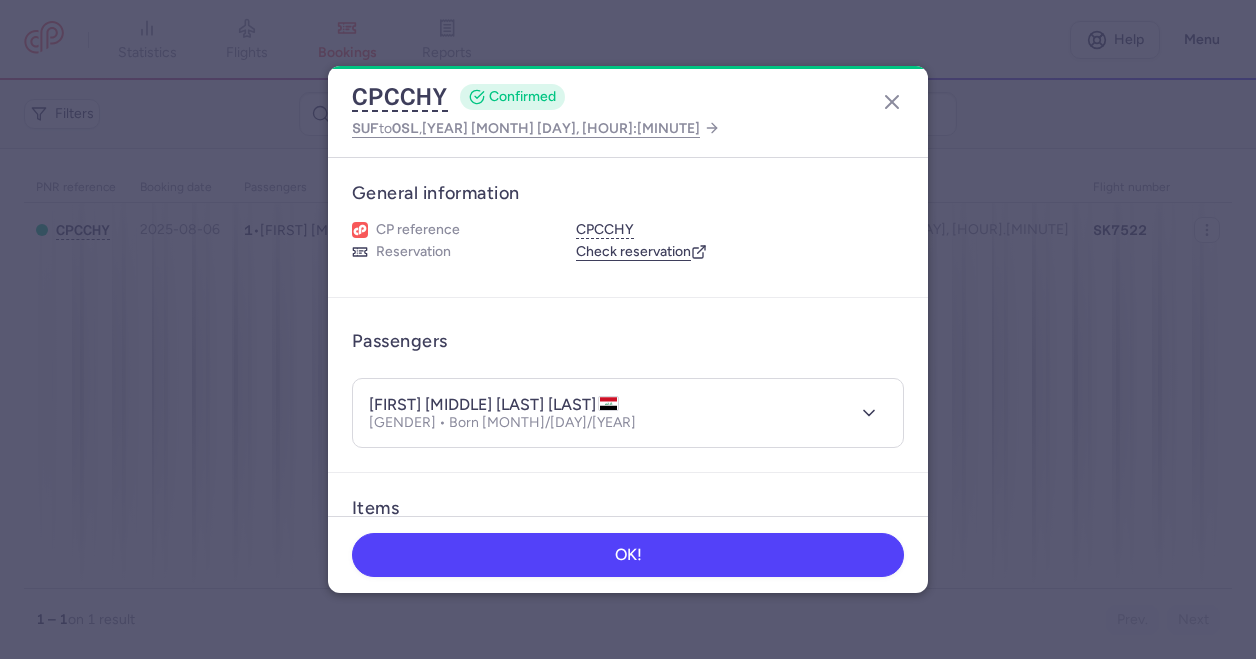 click on "Check reservation" at bounding box center [641, 252] 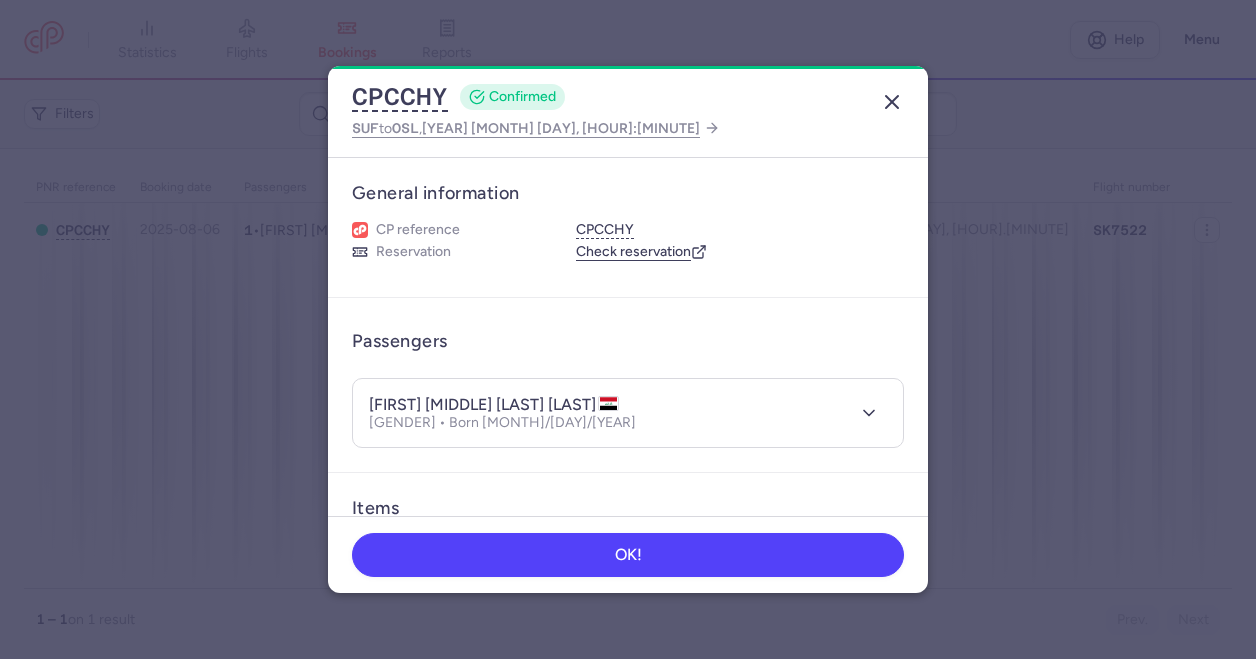 click 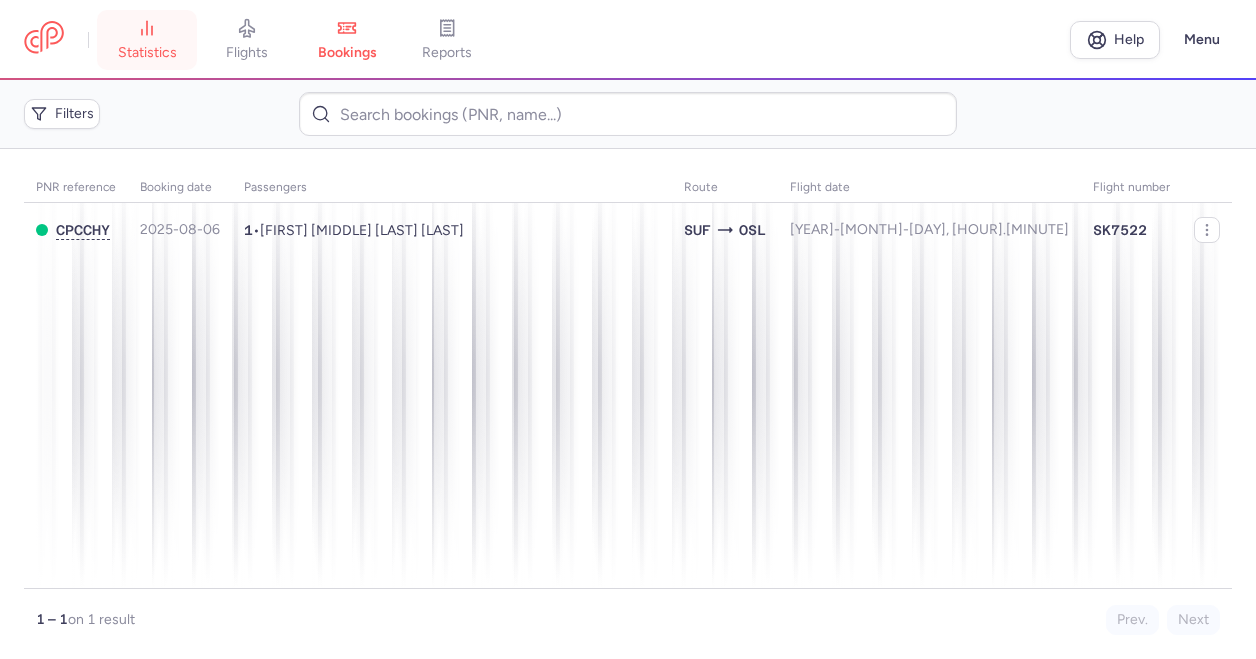 click on "statistics" at bounding box center [147, 53] 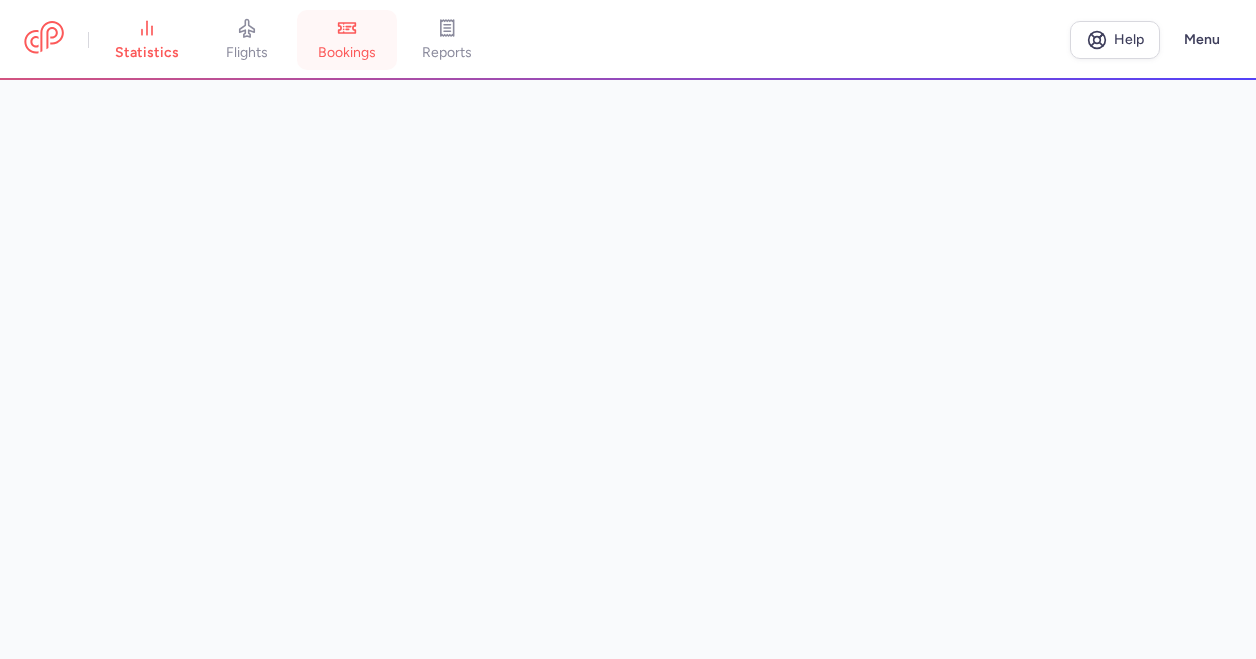 click on "bookings" at bounding box center [347, 53] 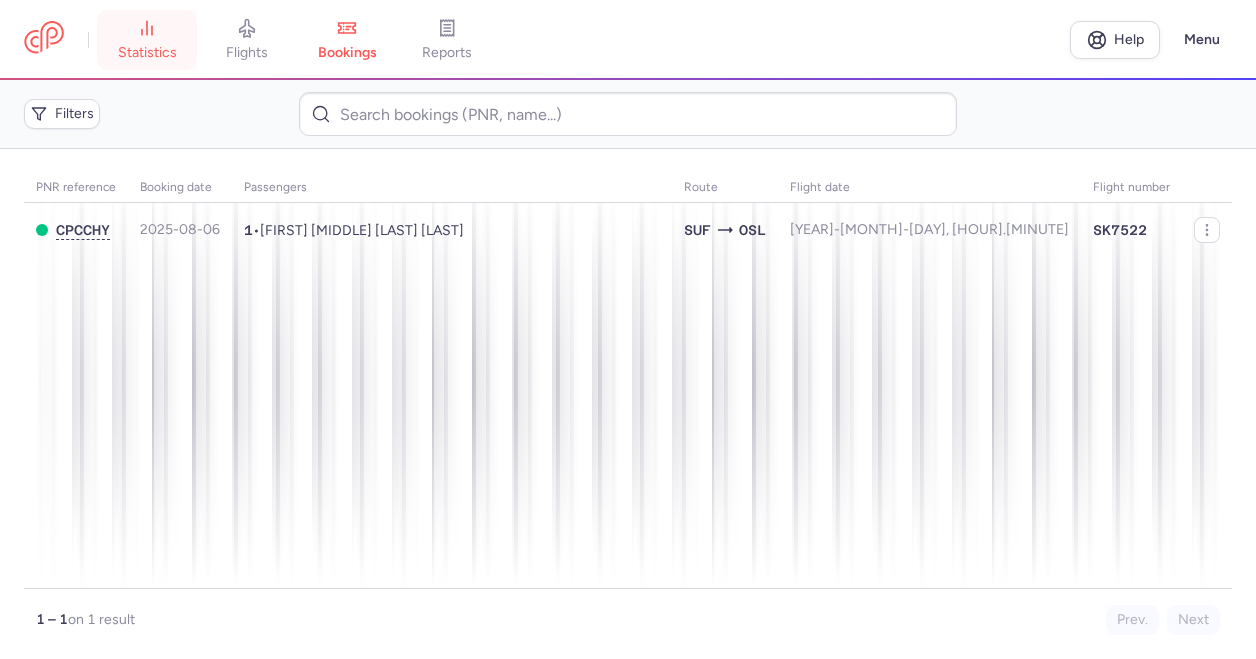 click on "statistics" at bounding box center (147, 53) 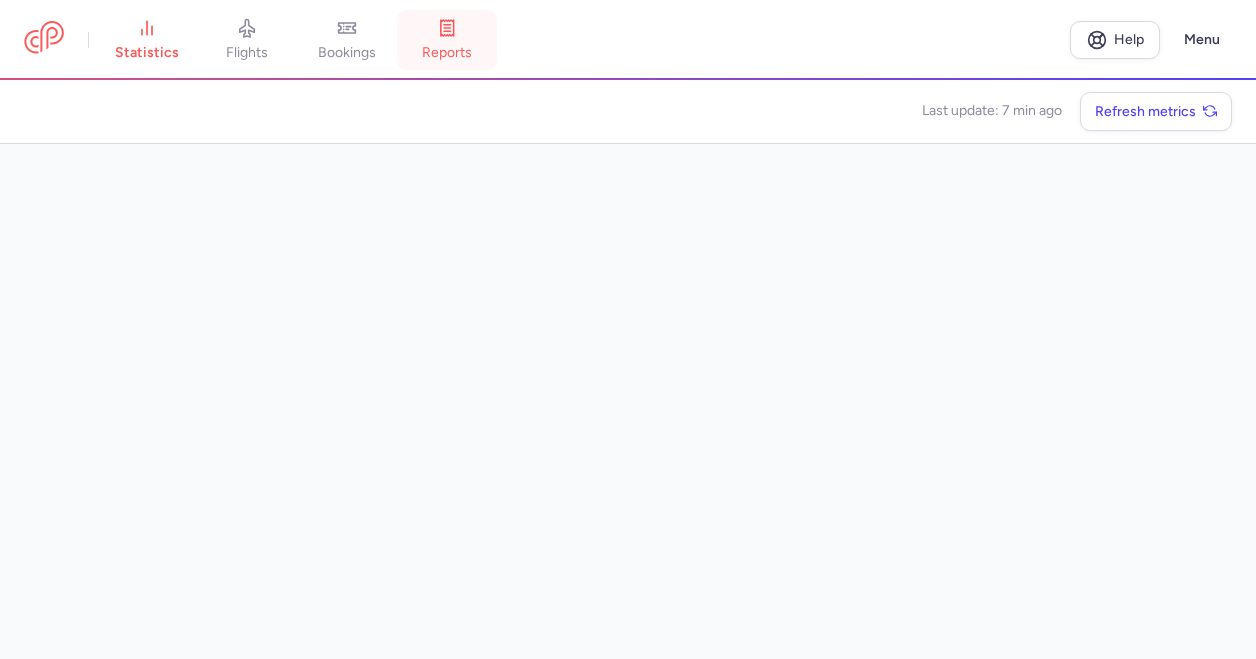 click on "reports" at bounding box center (447, 53) 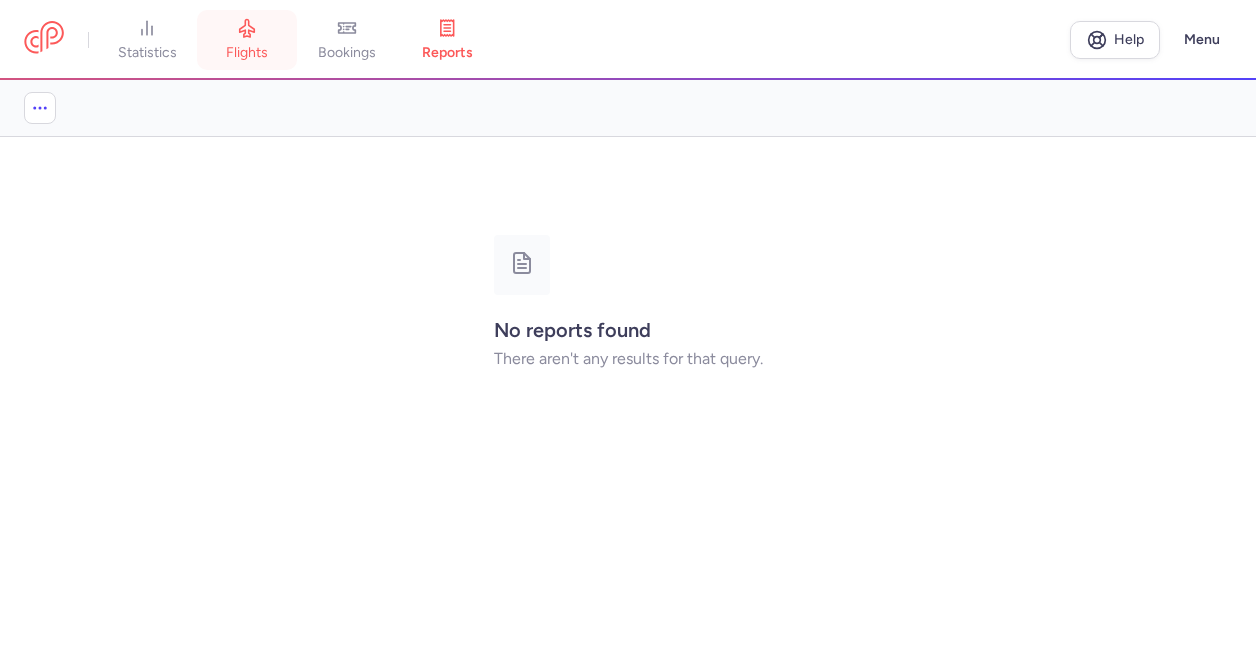 click on "flights" at bounding box center (247, 53) 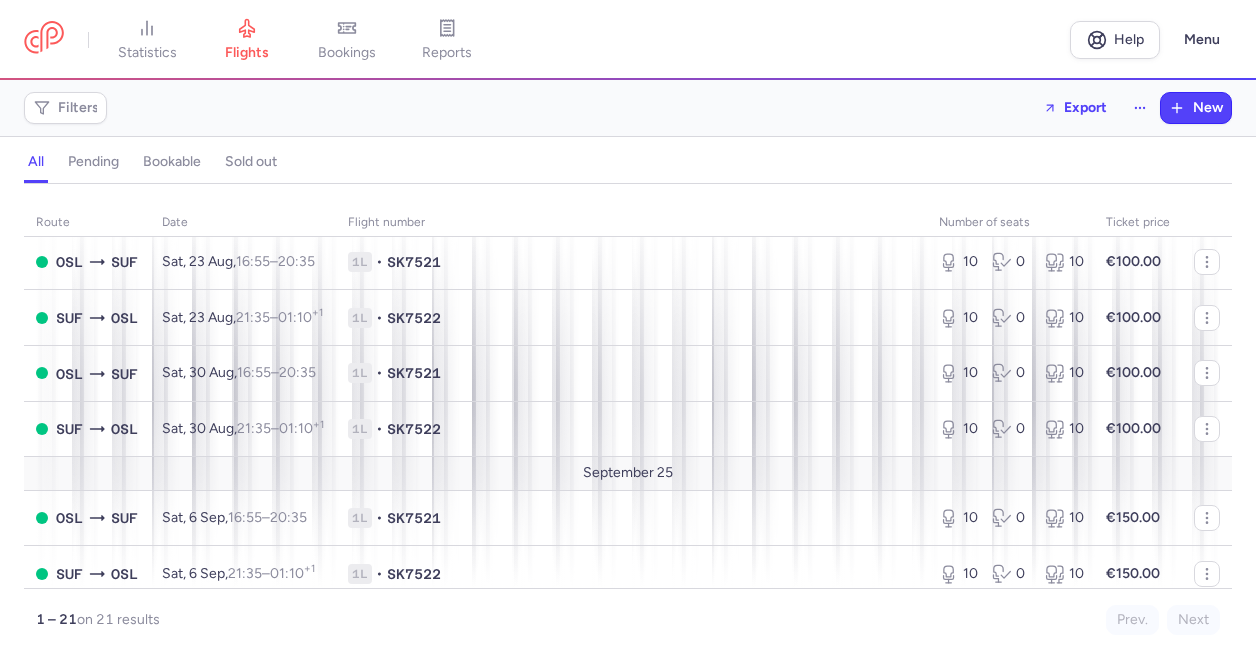 scroll, scrollTop: 0, scrollLeft: 0, axis: both 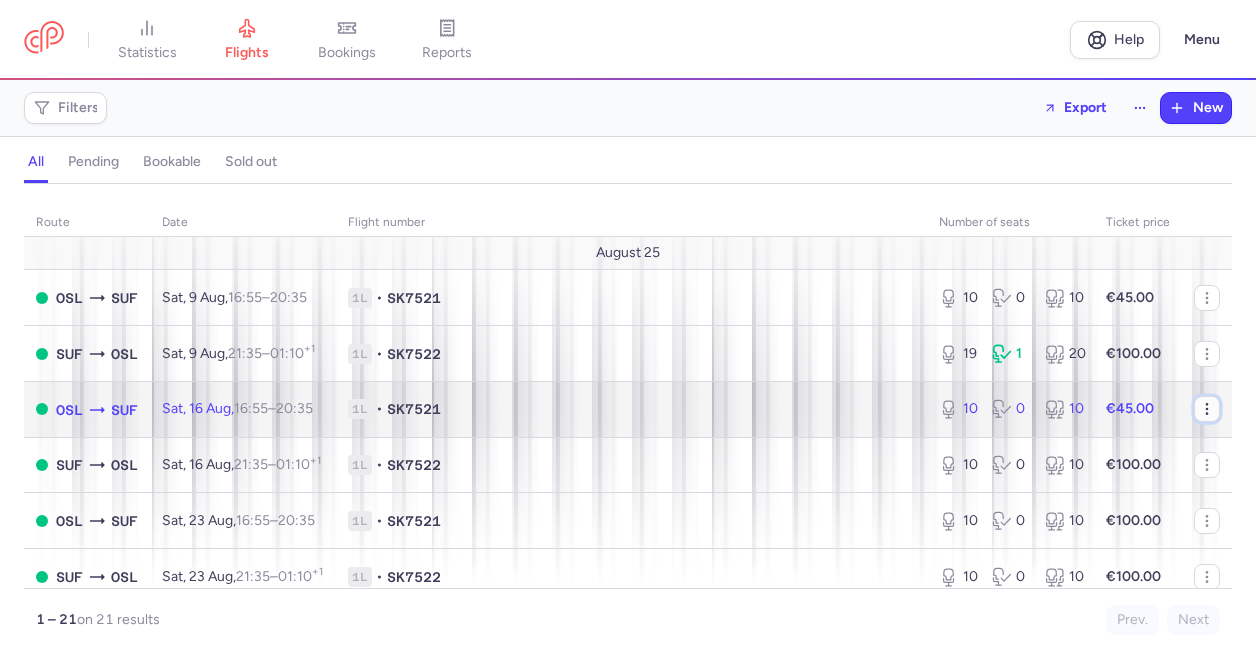 click 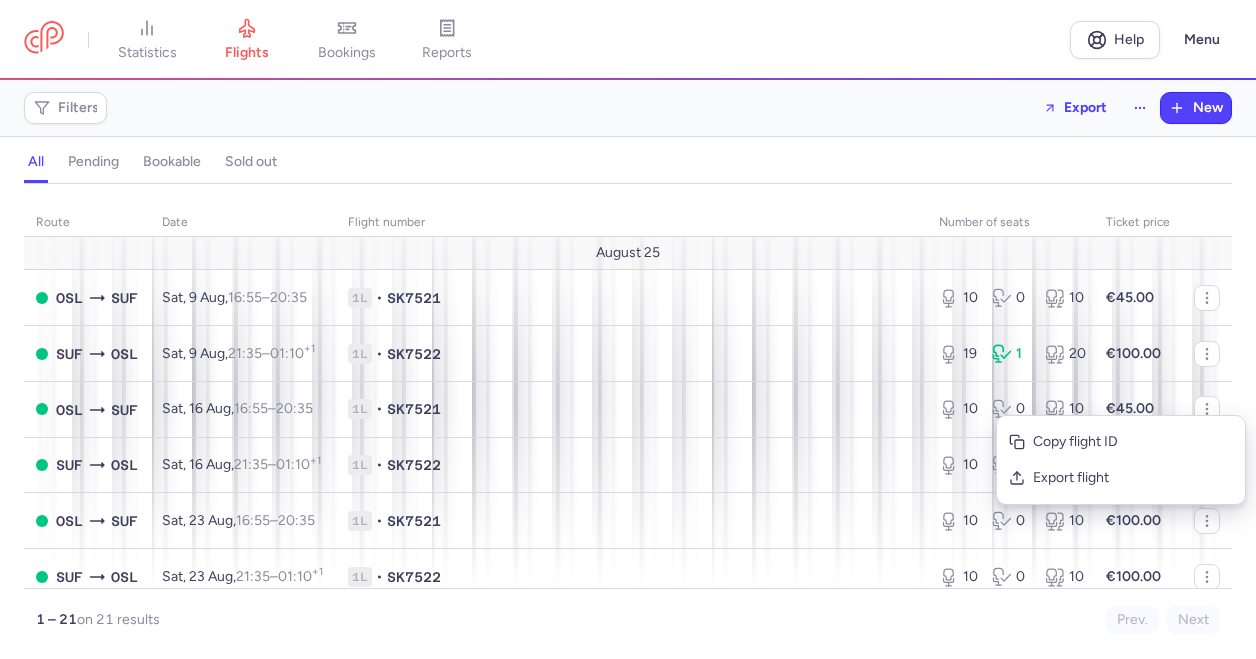 click on "all pending bookable sold out" at bounding box center [628, 166] 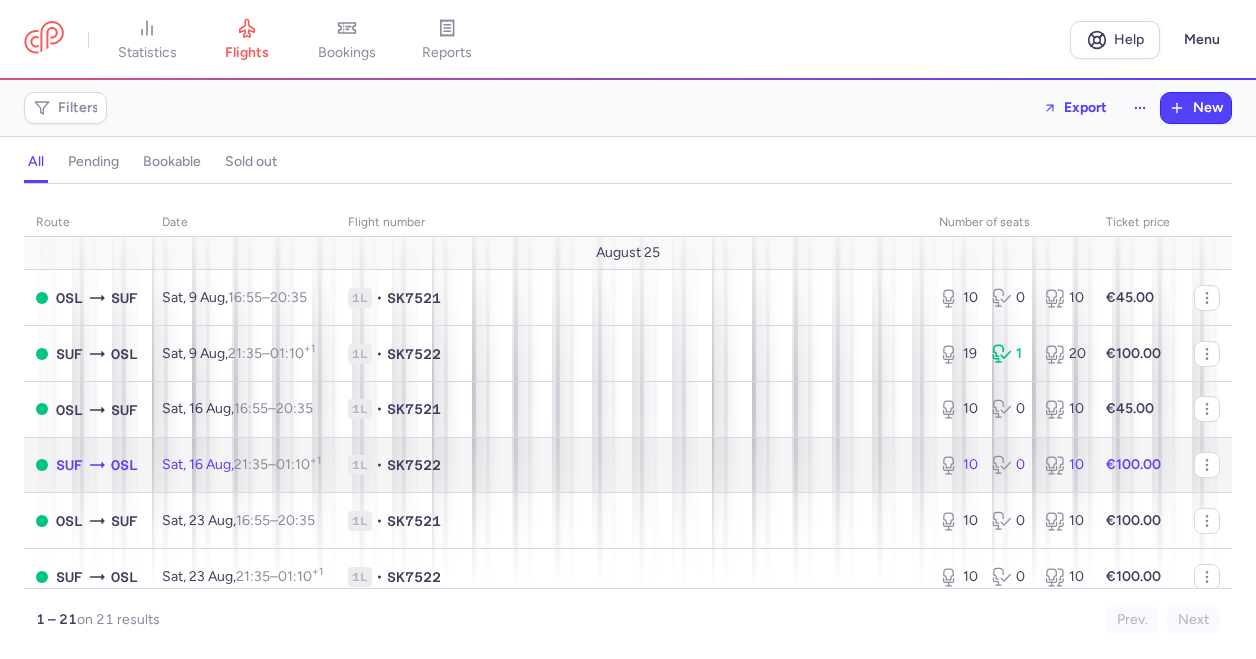 click on "[DAY], [DAY] [MONTH],  [HOUR]:[MINUTE]  –  [HOUR]:[MINUTE]  +1" 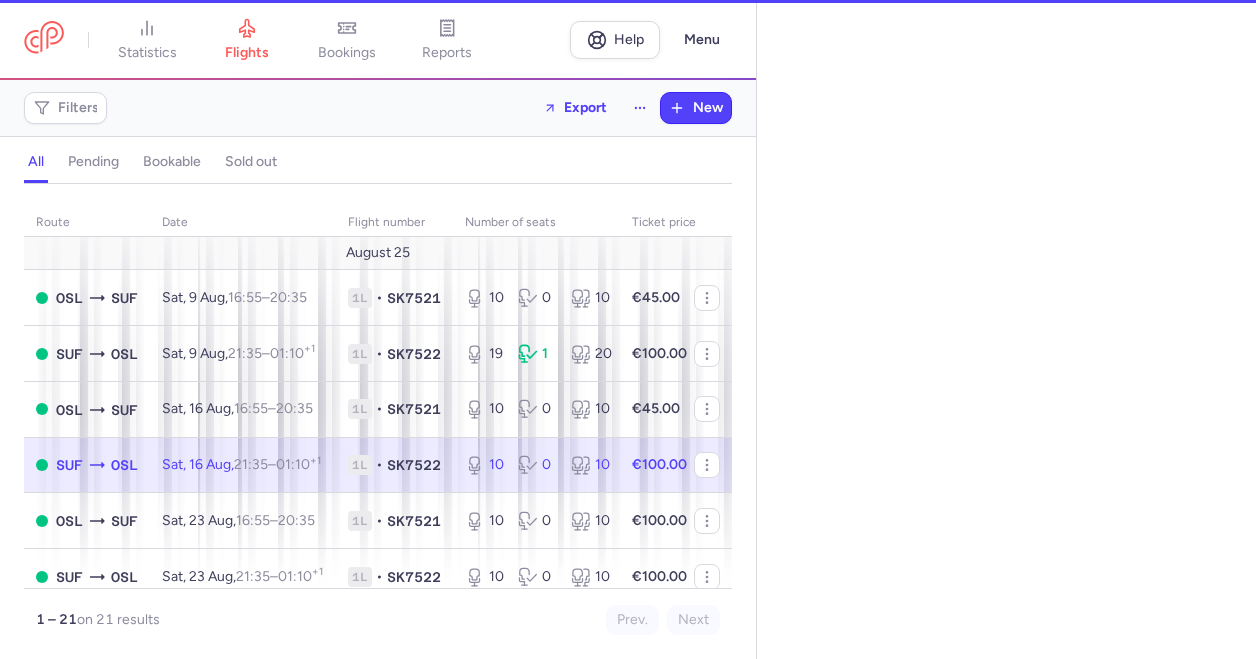 select on "days" 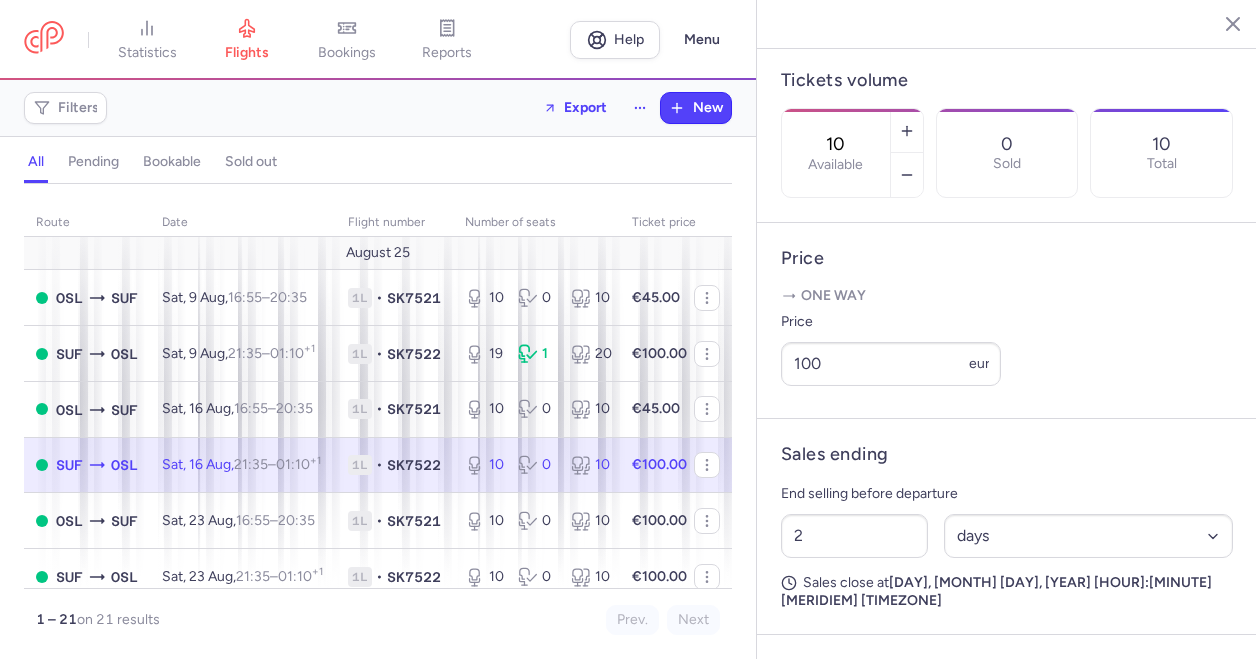 scroll, scrollTop: 655, scrollLeft: 0, axis: vertical 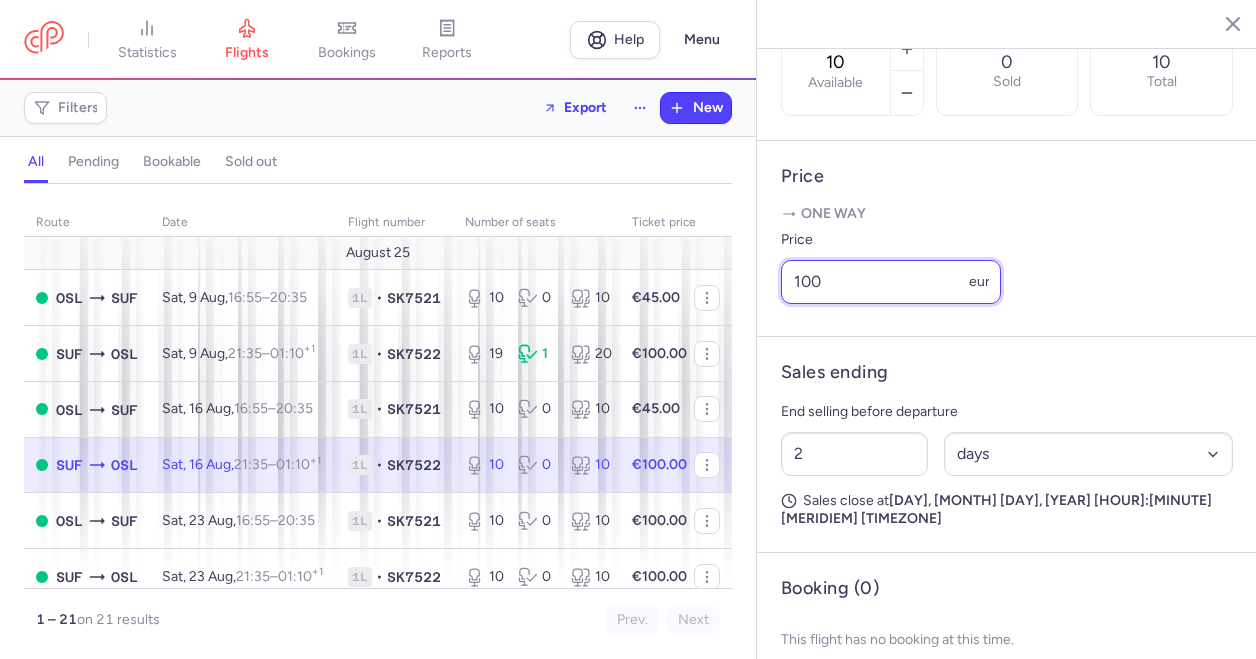 click on "100" at bounding box center (891, 282) 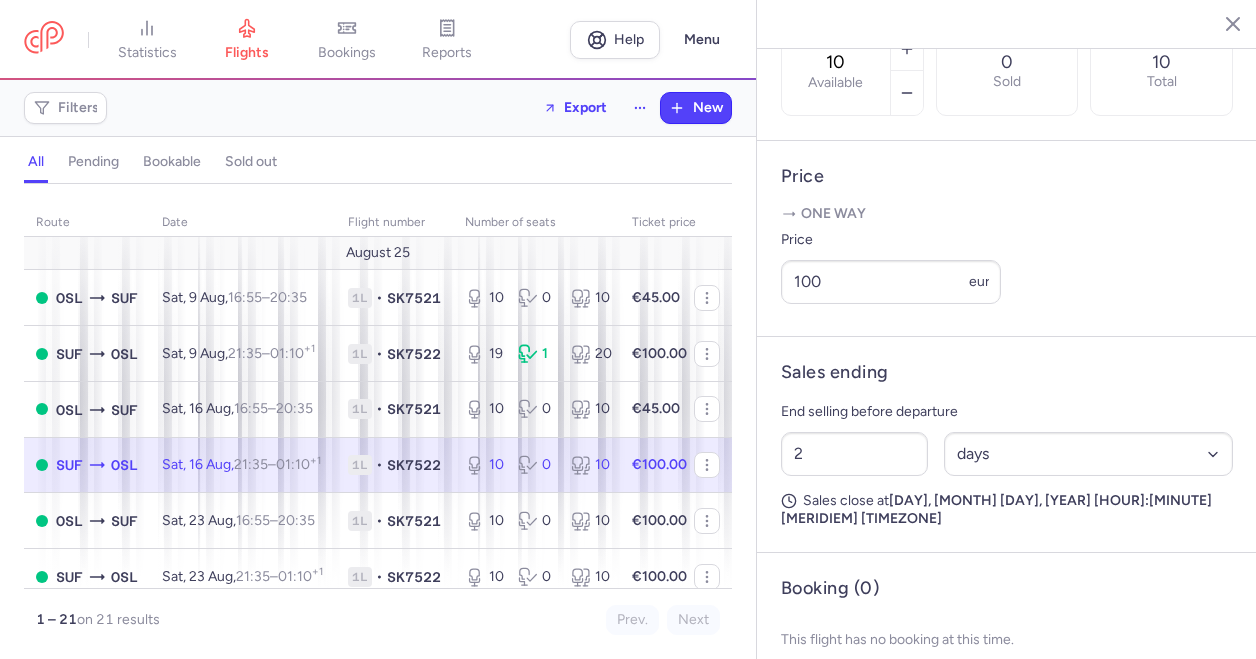click 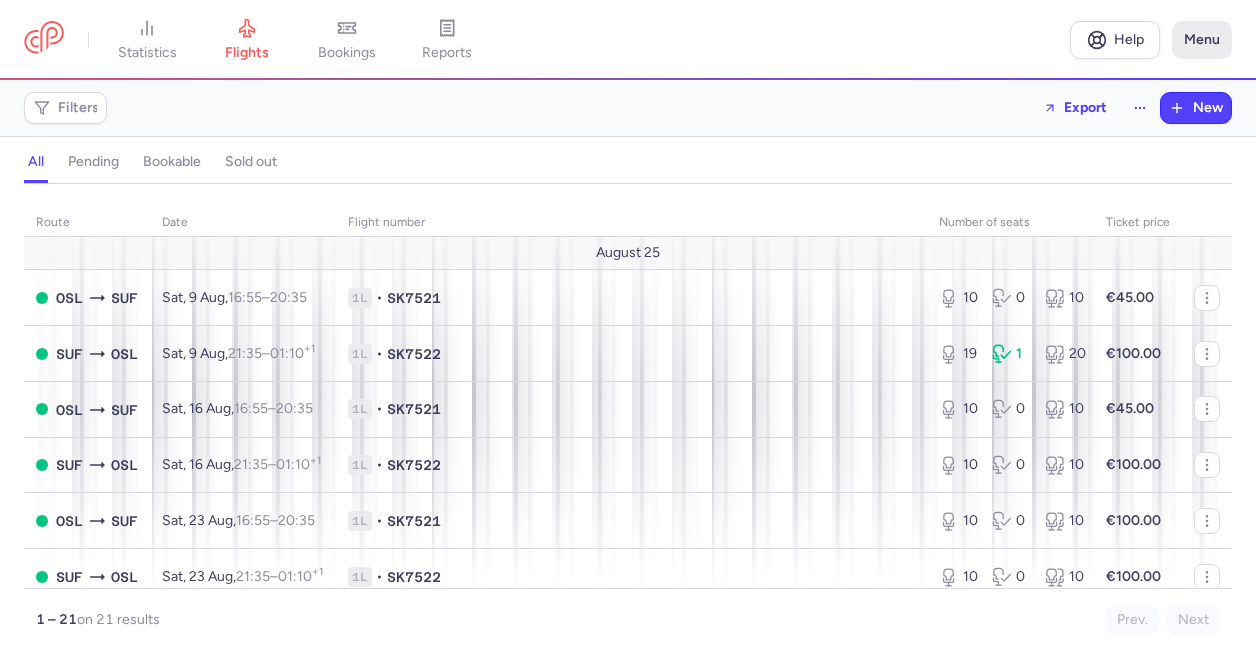 click on "Menu" at bounding box center [1202, 40] 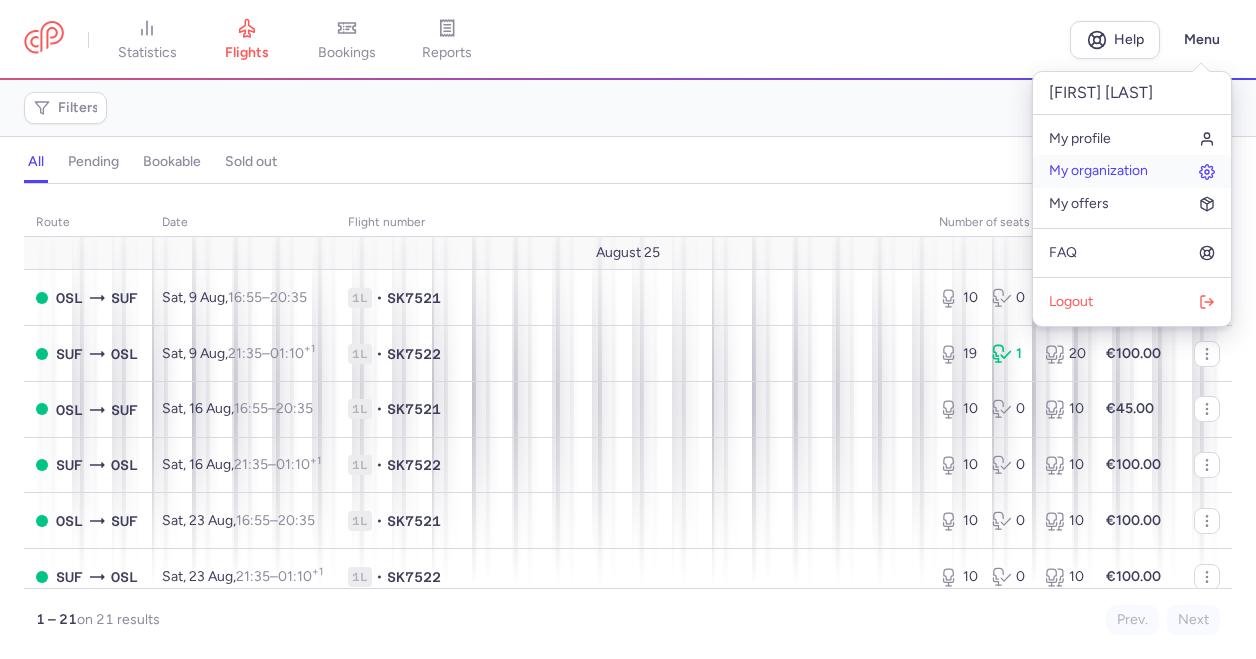 click on "My organization" at bounding box center [1098, 171] 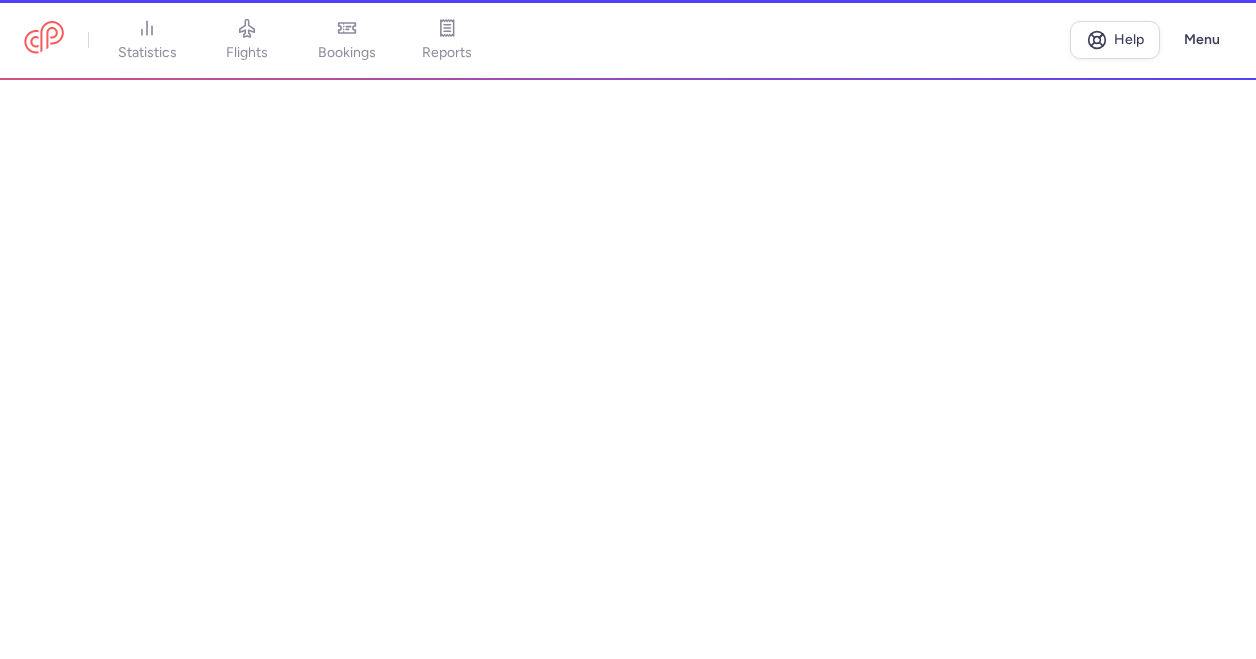 select on "dk" 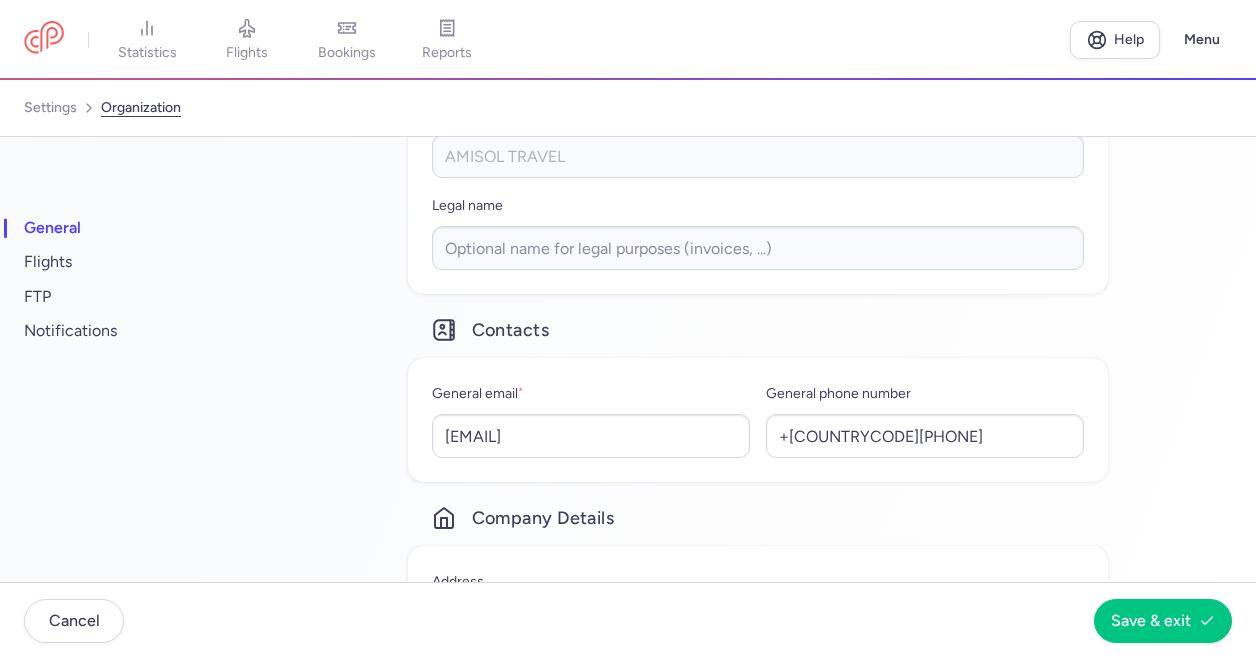 scroll, scrollTop: 0, scrollLeft: 0, axis: both 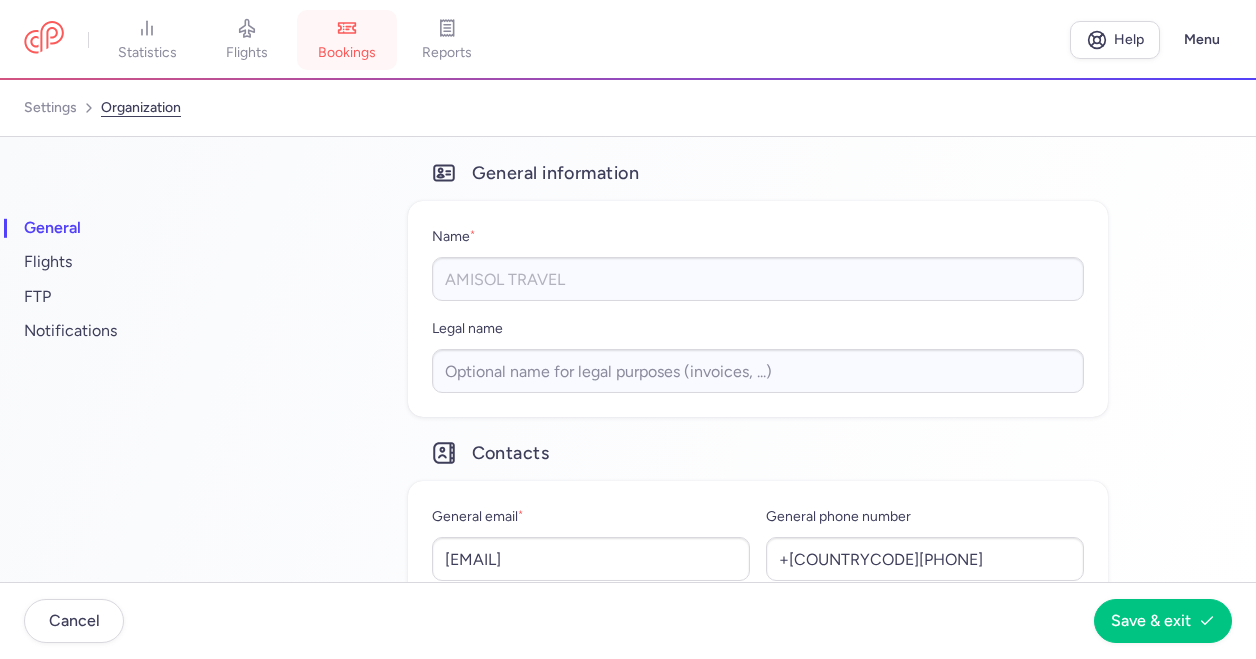 click on "bookings" at bounding box center (347, 53) 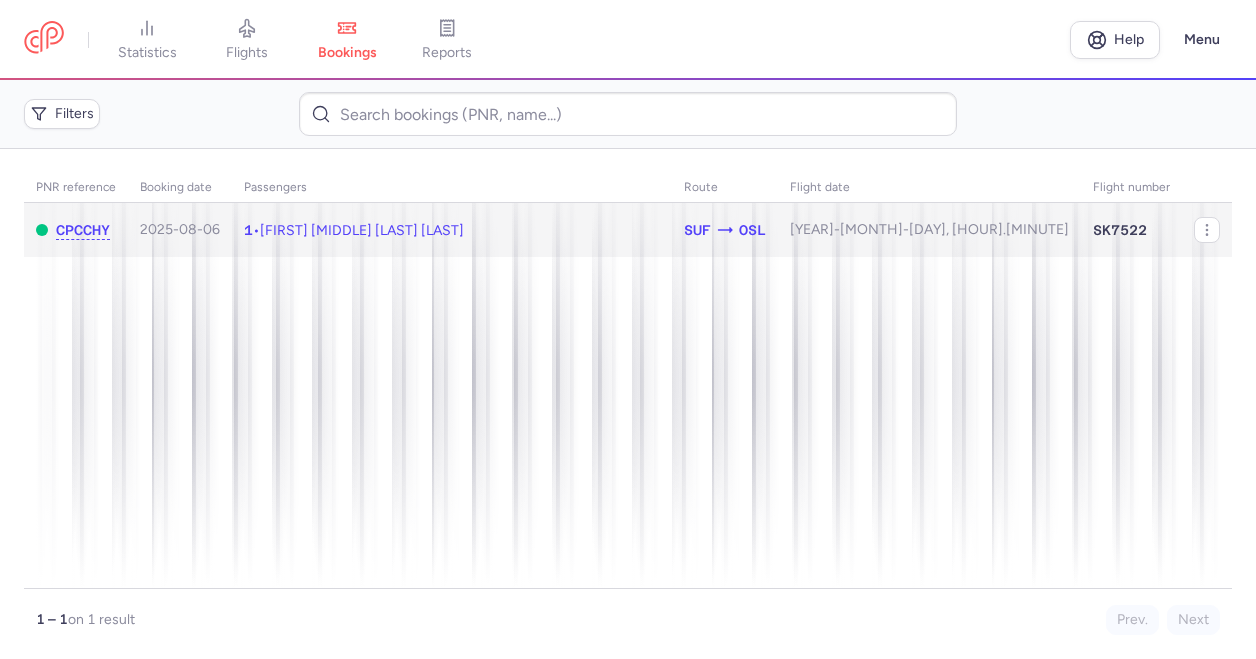 click on "[FIRST] [MIDDLE] [LAST] [LAST]" at bounding box center (362, 230) 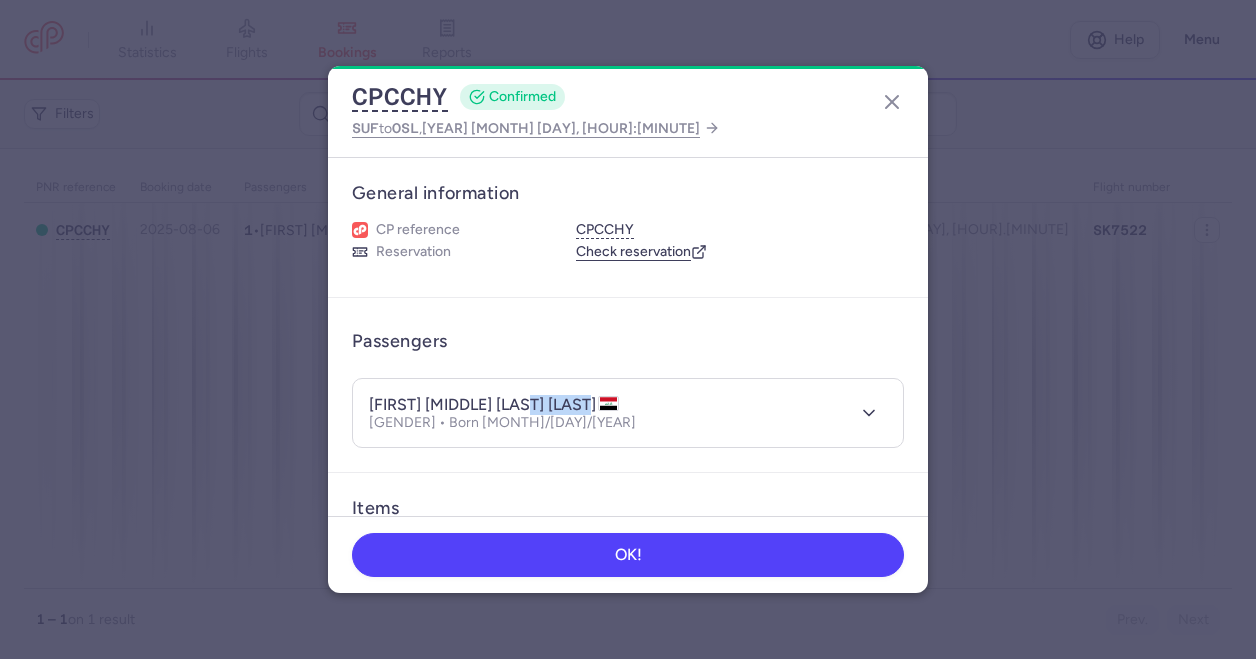 drag, startPoint x: 605, startPoint y: 405, endPoint x: 527, endPoint y: 405, distance: 78 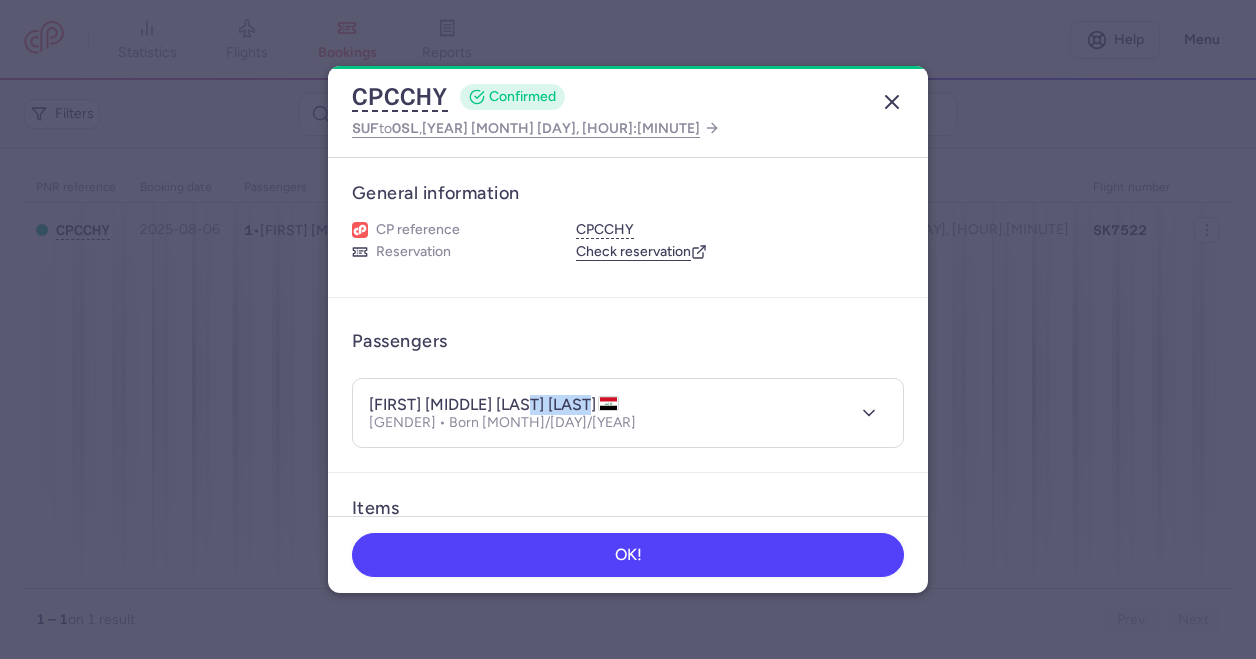 click 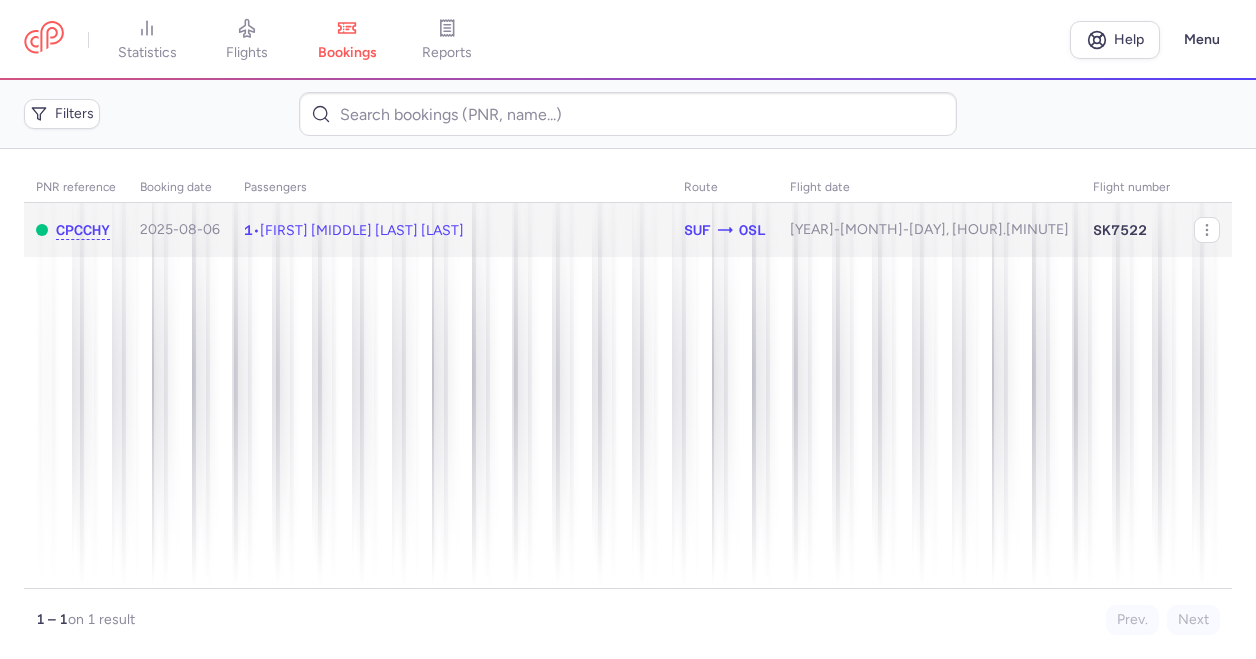 click on "[FIRST] [MIDDLE] [LAST] [LAST]" at bounding box center (362, 230) 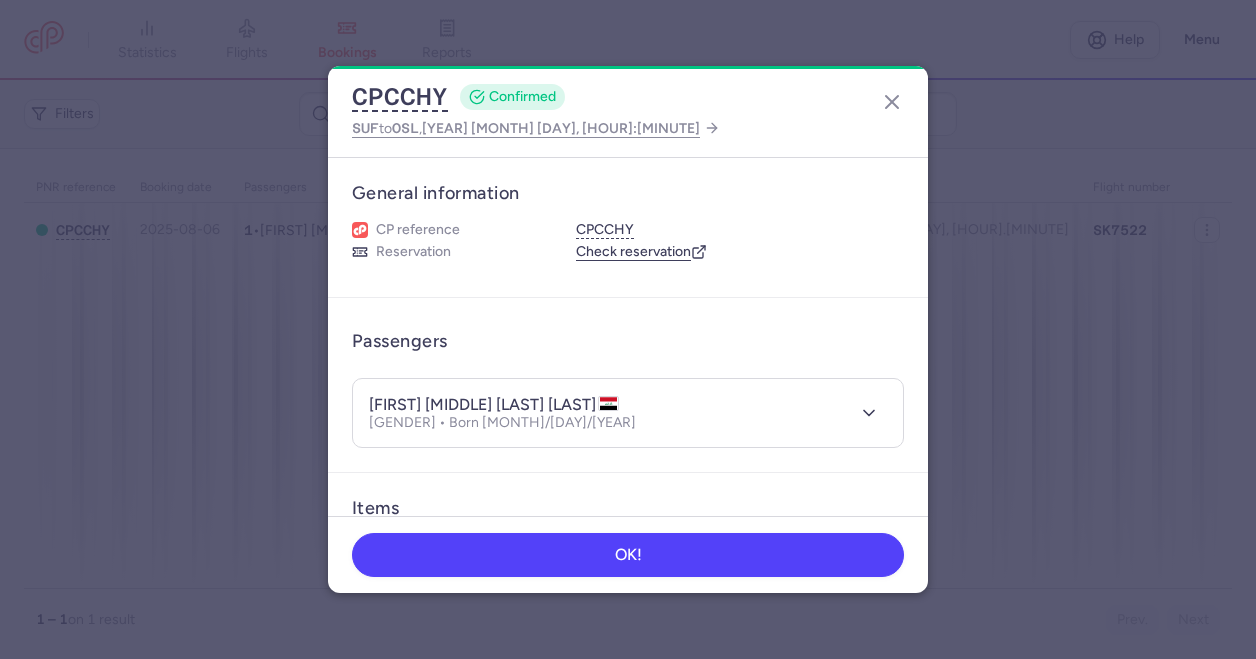 click on "[FIRST] [MIDDLE] [LAST] [LAST]" at bounding box center [494, 405] 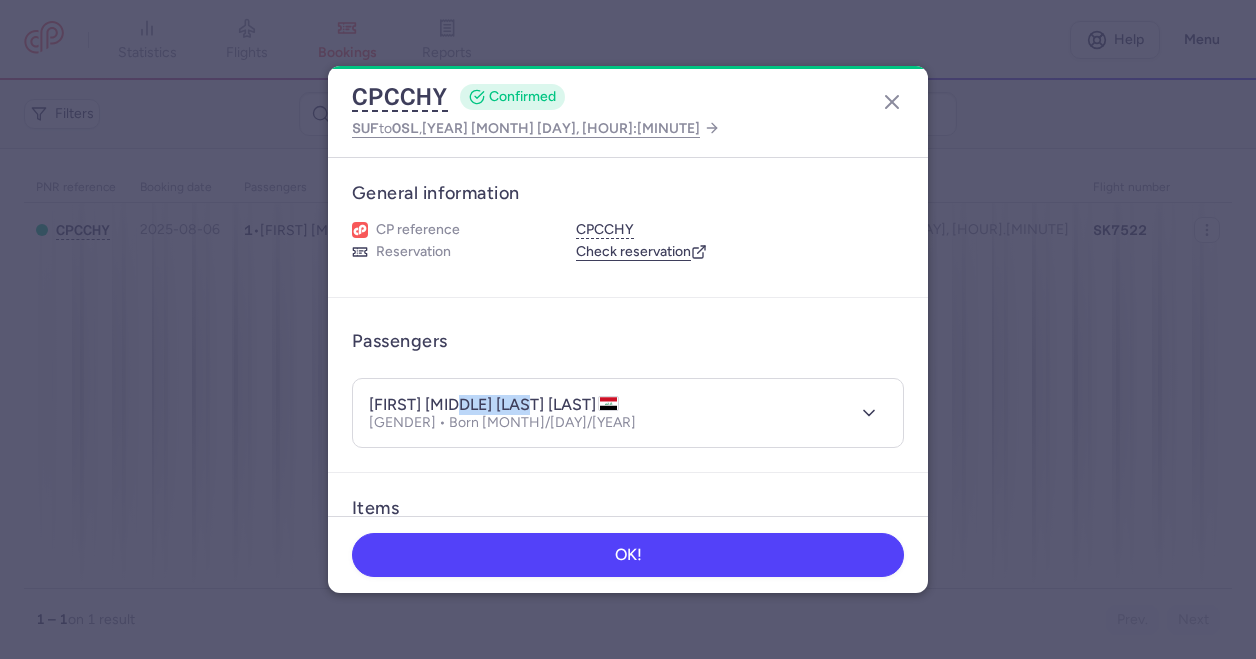 click on "[FIRST] [MIDDLE] [LAST] [LAST]" at bounding box center (494, 405) 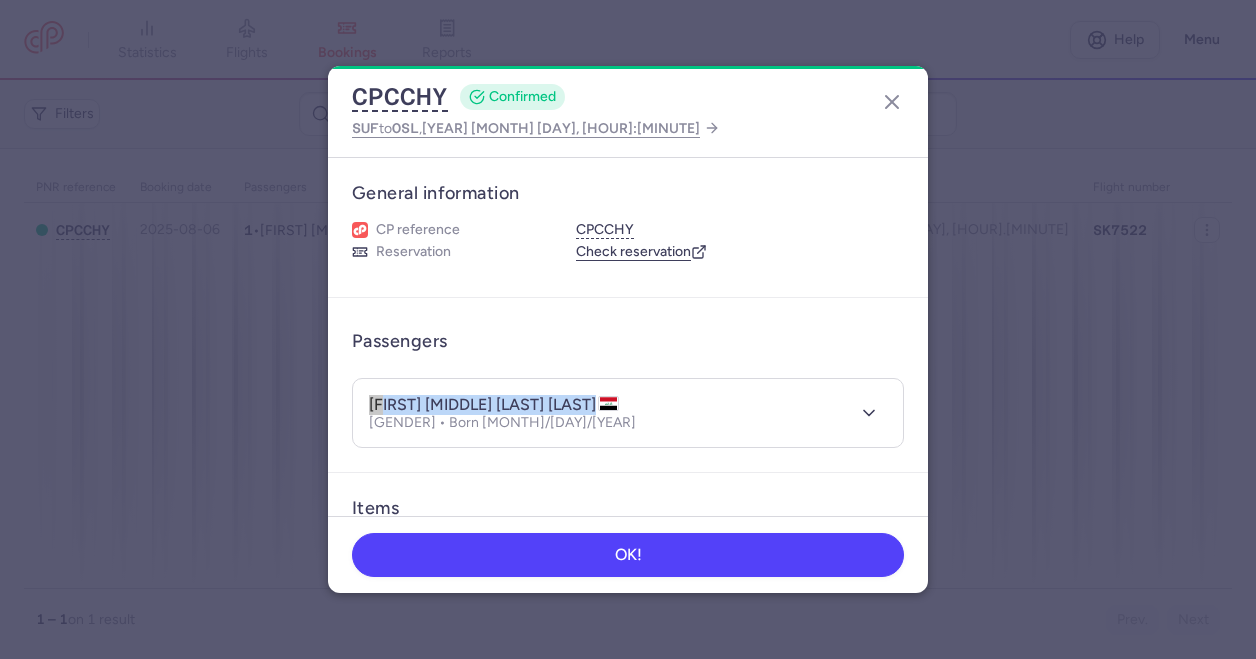 click on "[FIRST] [MIDDLE] [LAST] [LAST]" at bounding box center (494, 405) 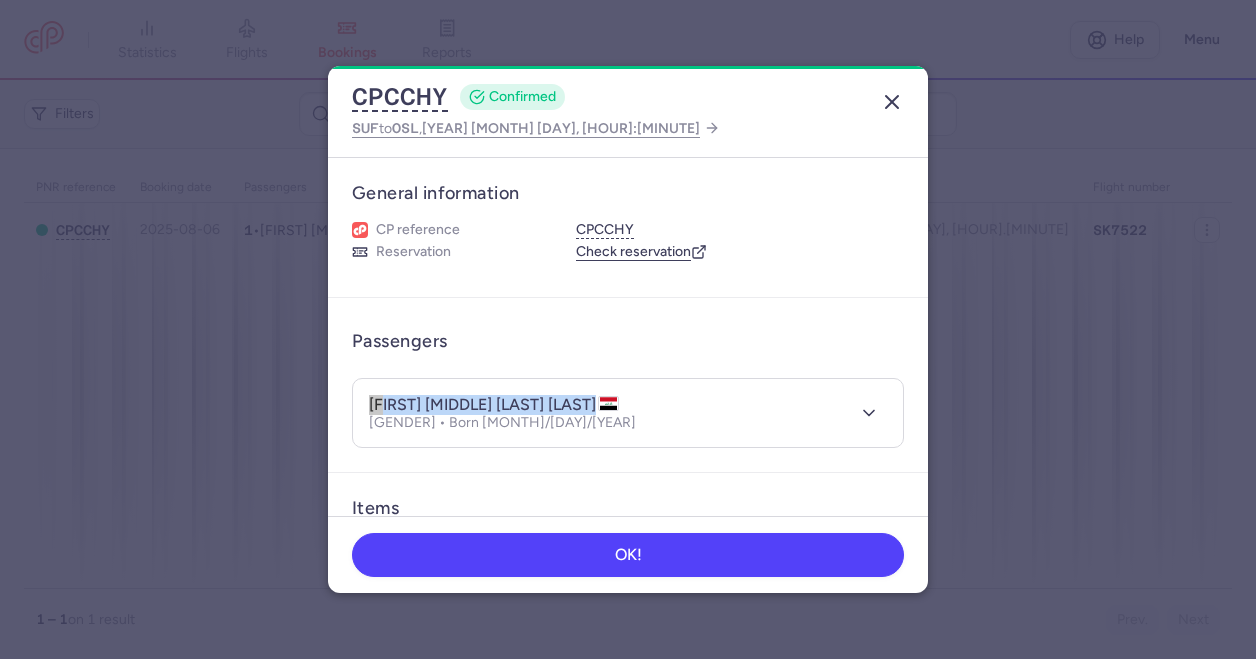 click 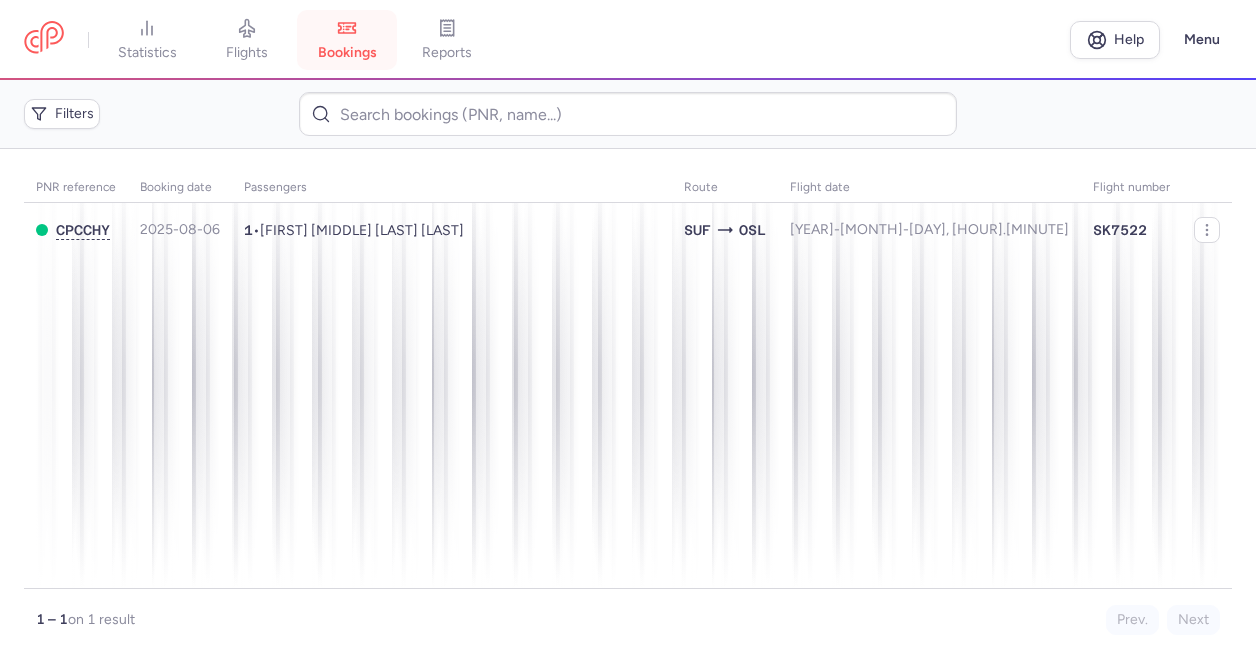 click on "bookings" at bounding box center (347, 40) 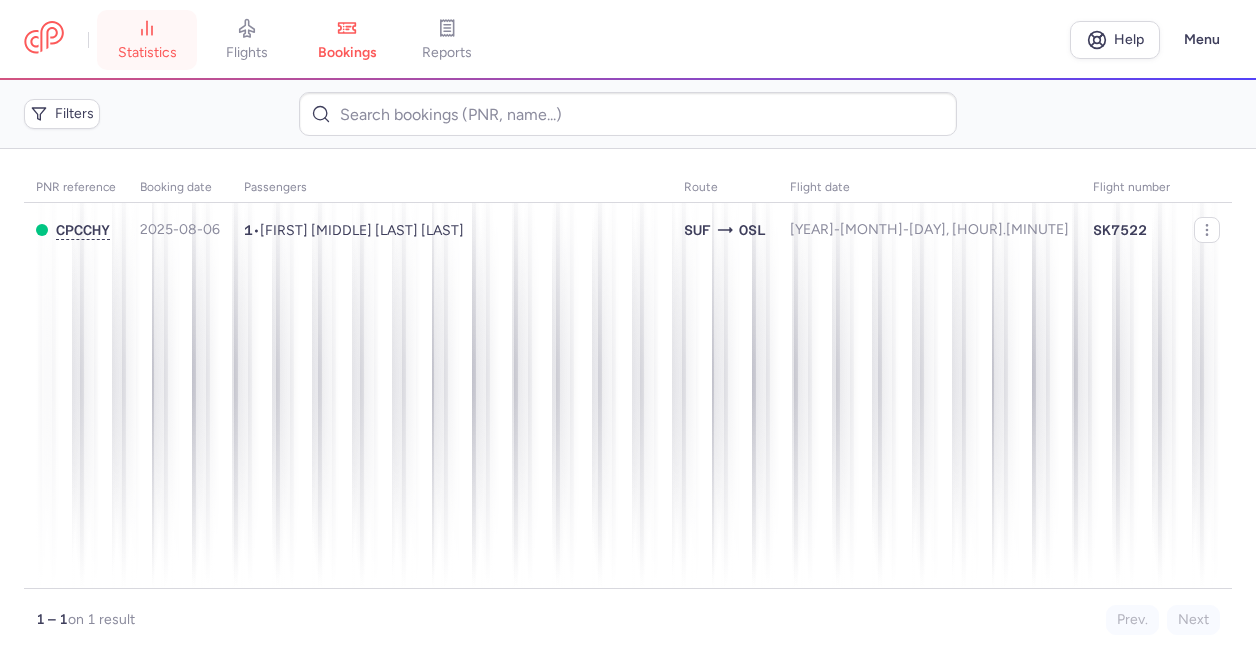 click 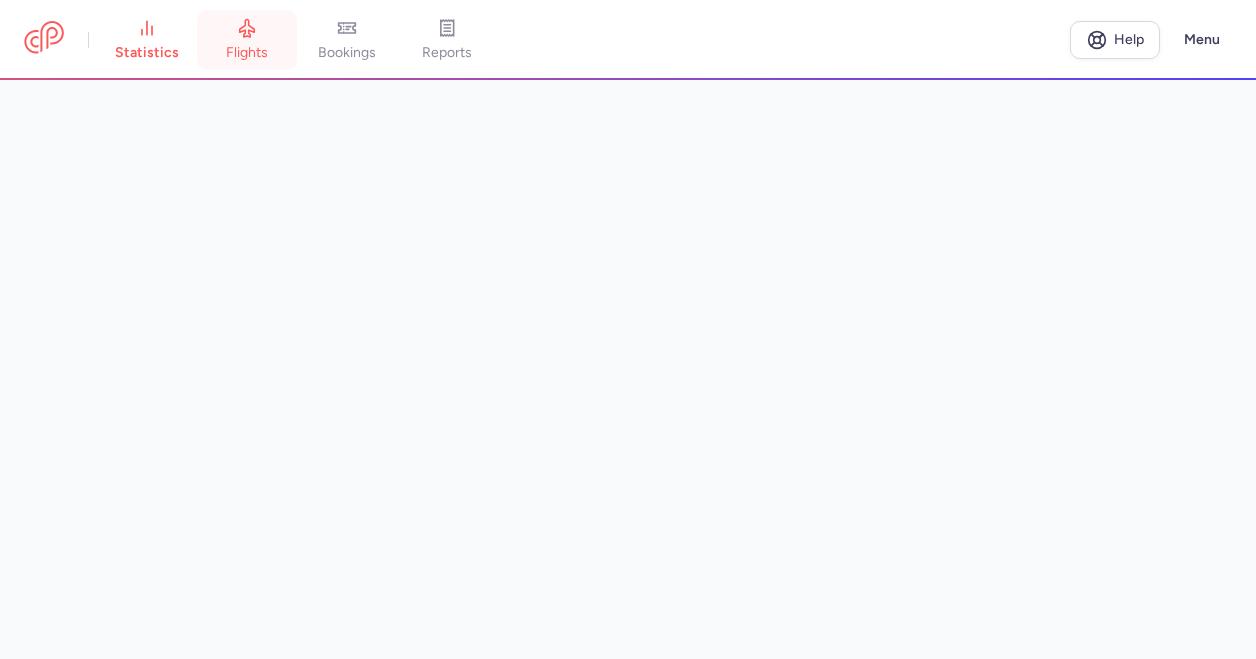 click on "flights" at bounding box center [247, 40] 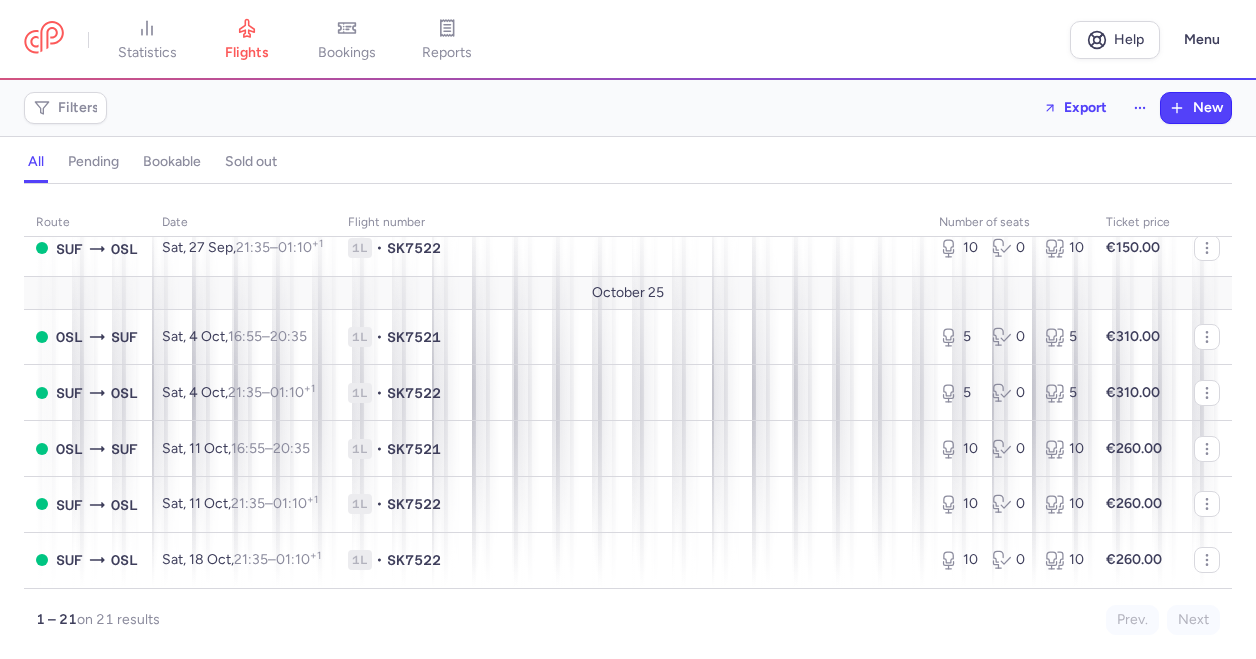 scroll, scrollTop: 0, scrollLeft: 0, axis: both 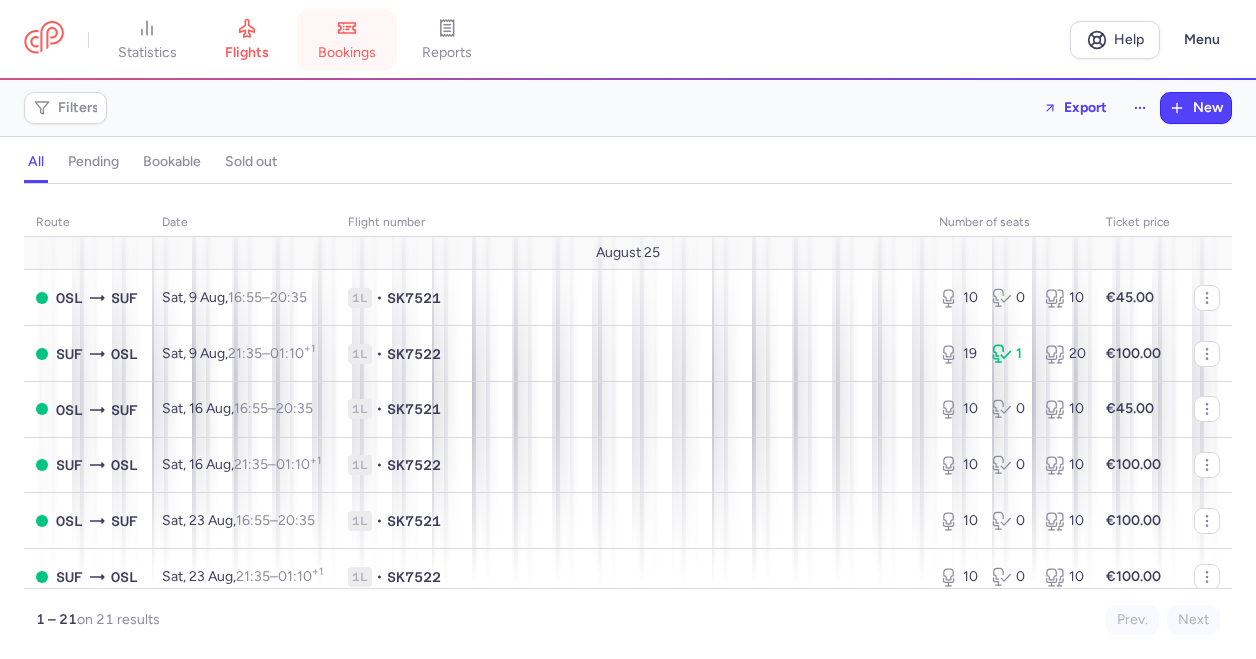 click on "bookings" at bounding box center (347, 53) 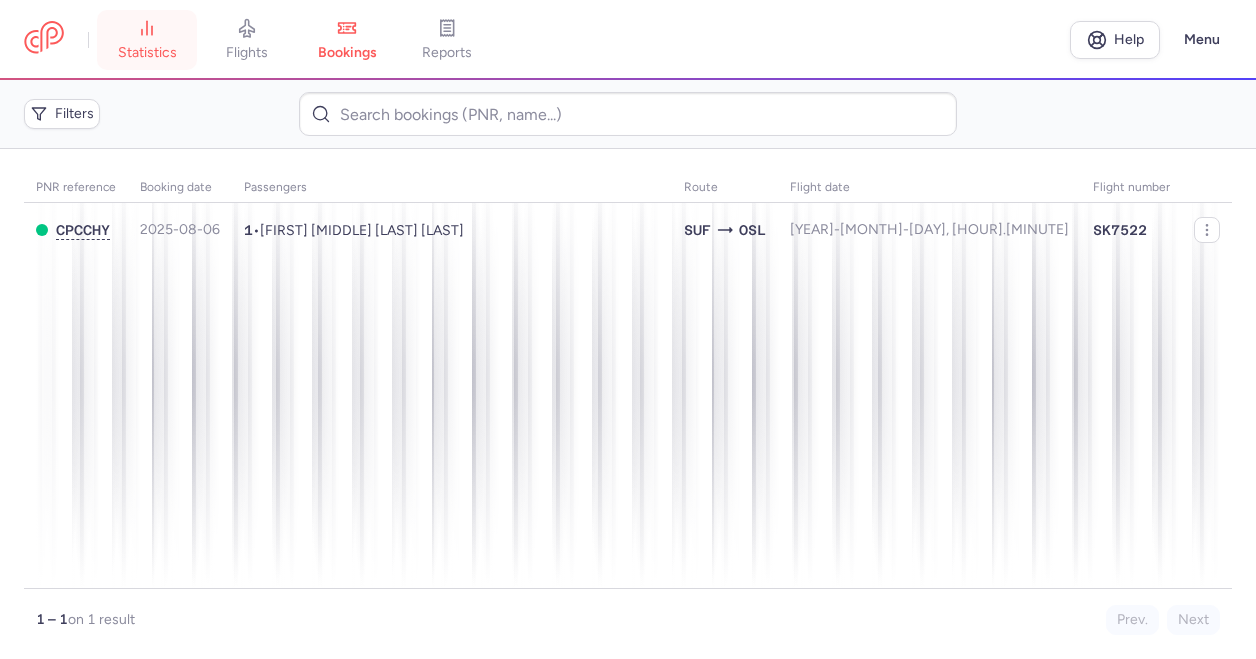 click on "statistics" at bounding box center [147, 53] 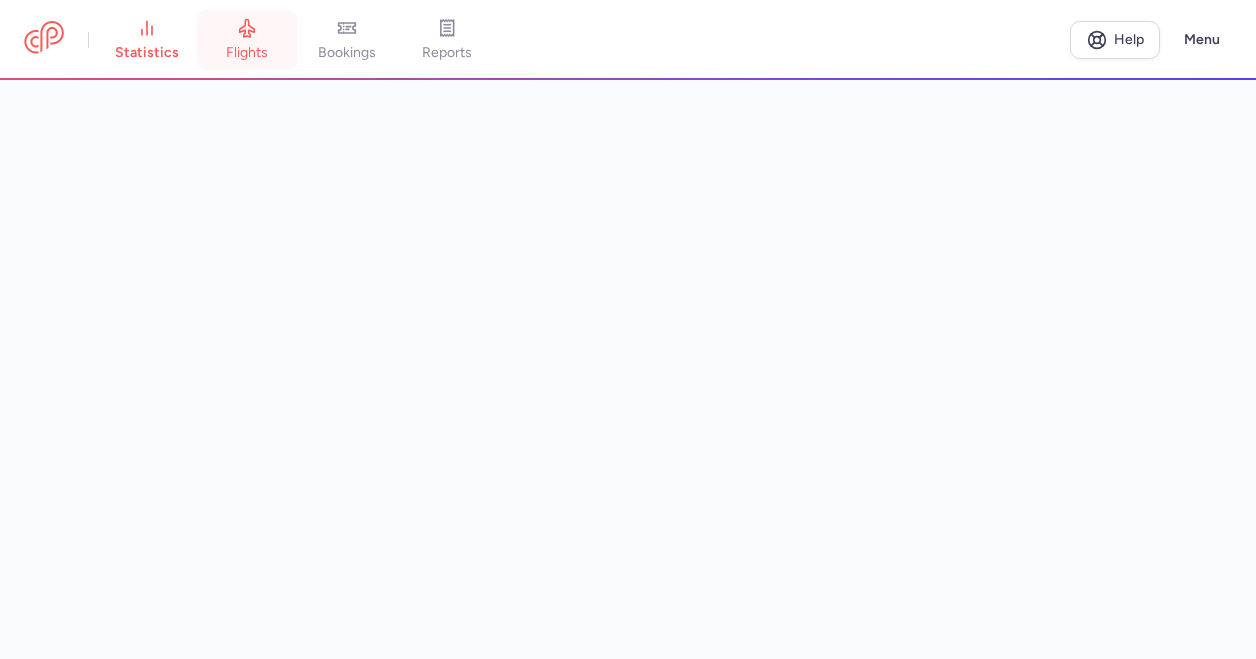 click on "flights" at bounding box center (247, 53) 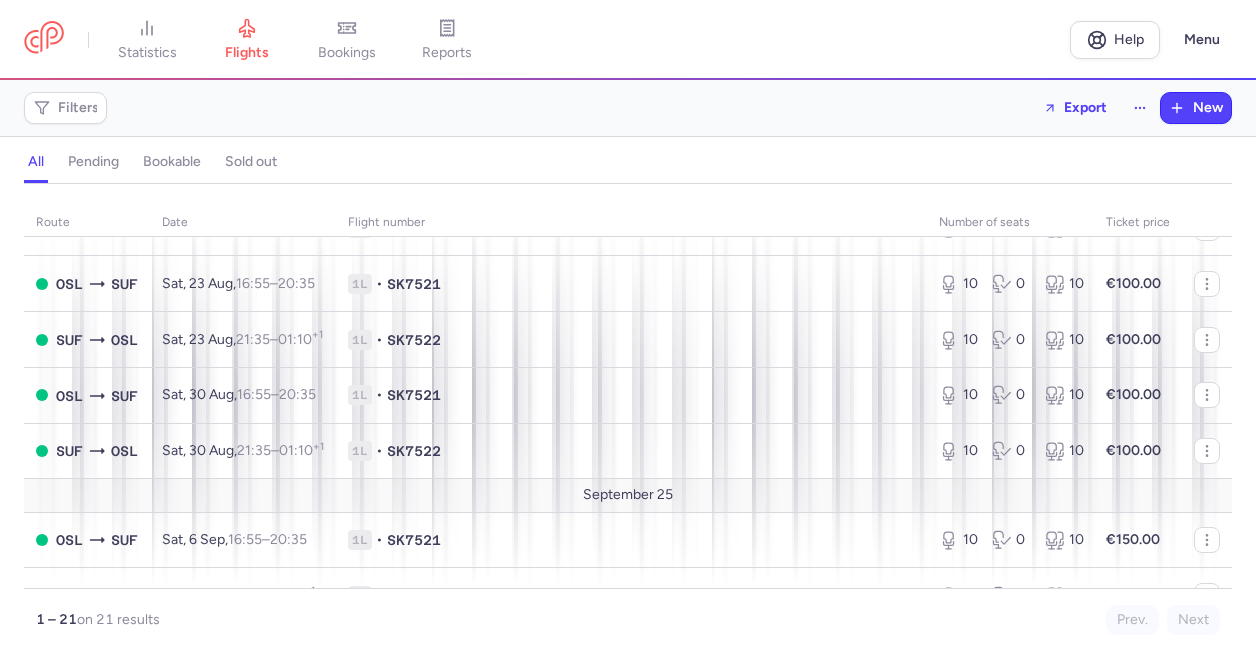 scroll, scrollTop: 0, scrollLeft: 0, axis: both 